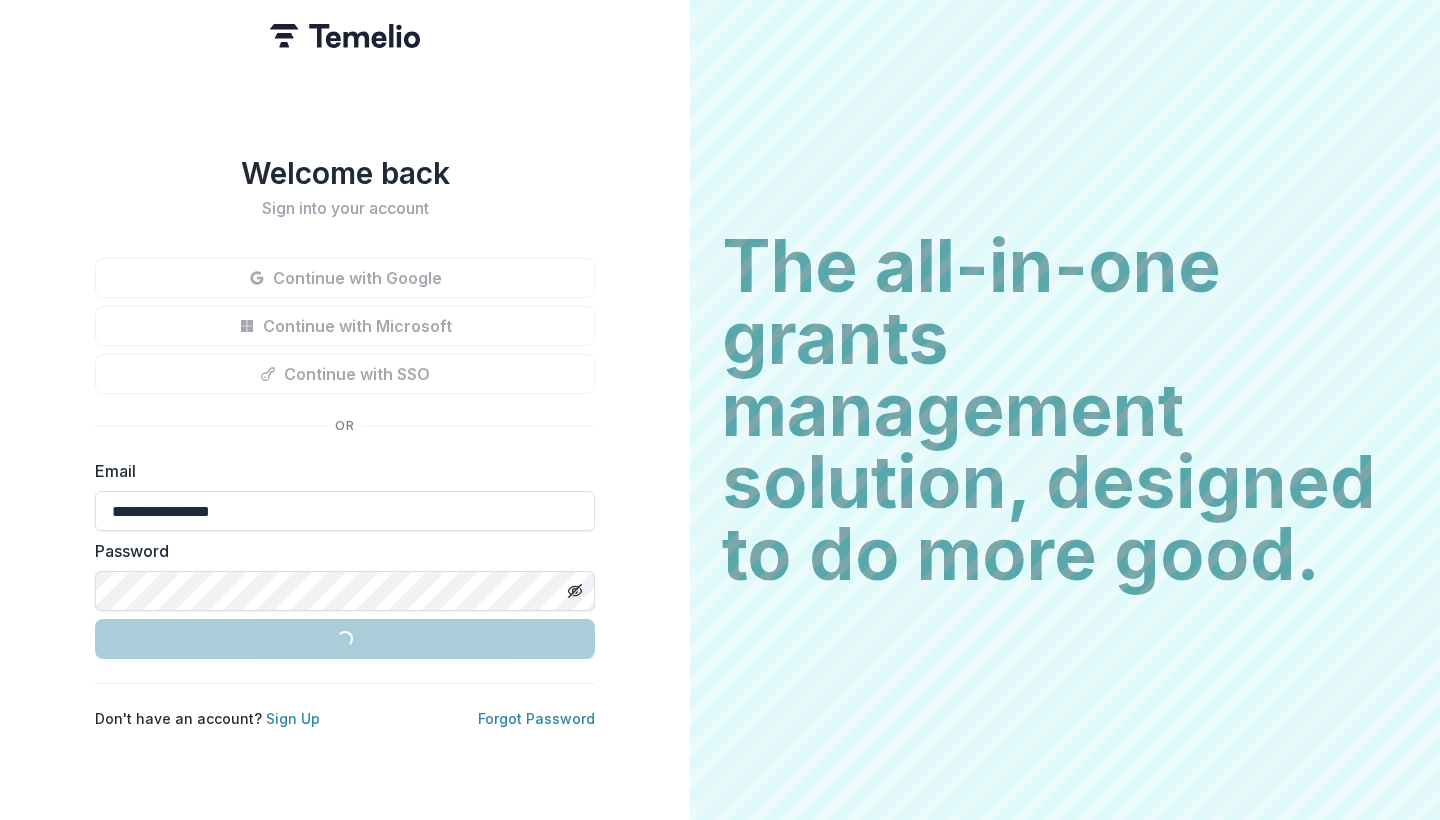 scroll, scrollTop: 0, scrollLeft: 0, axis: both 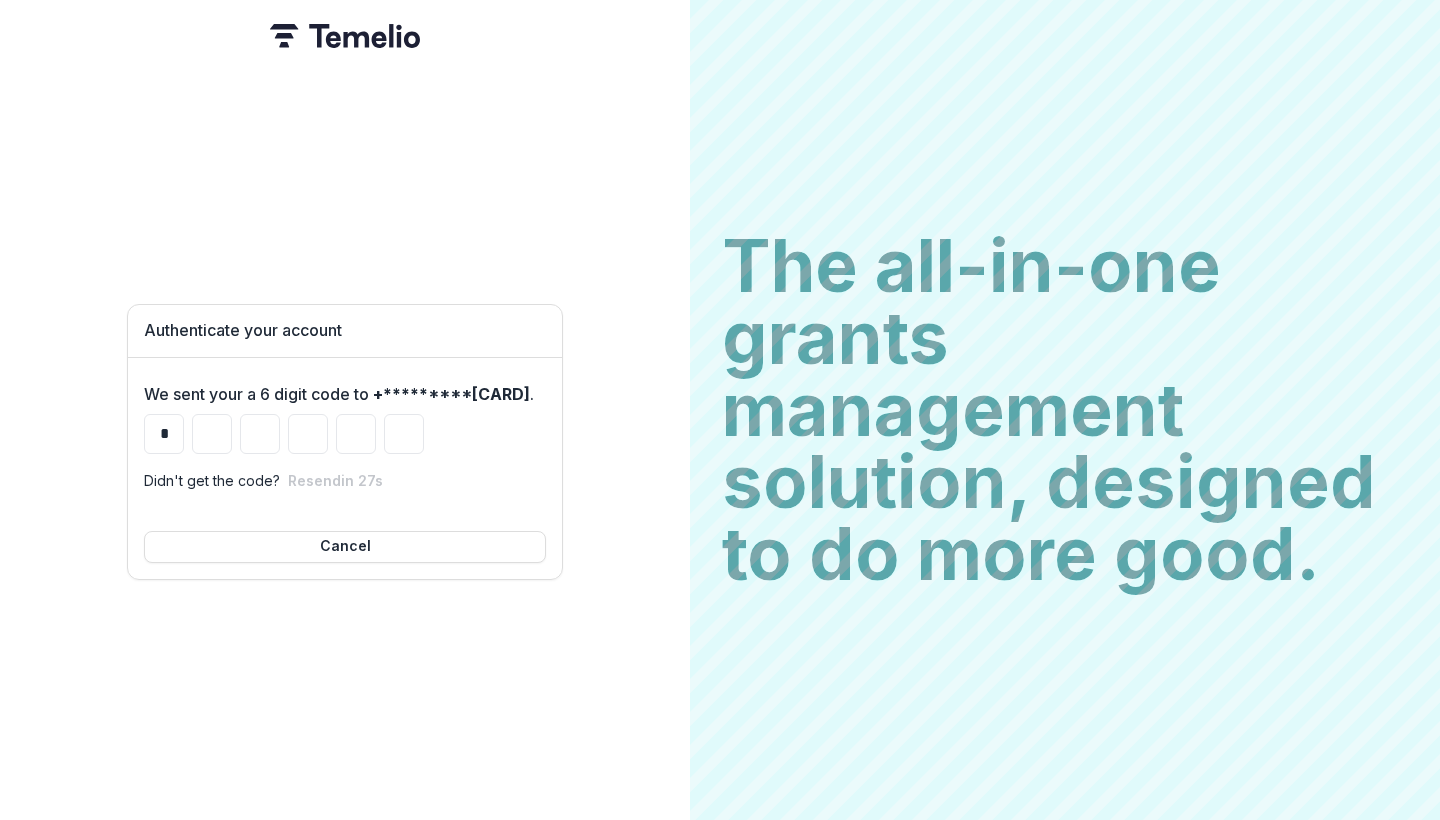 type on "*" 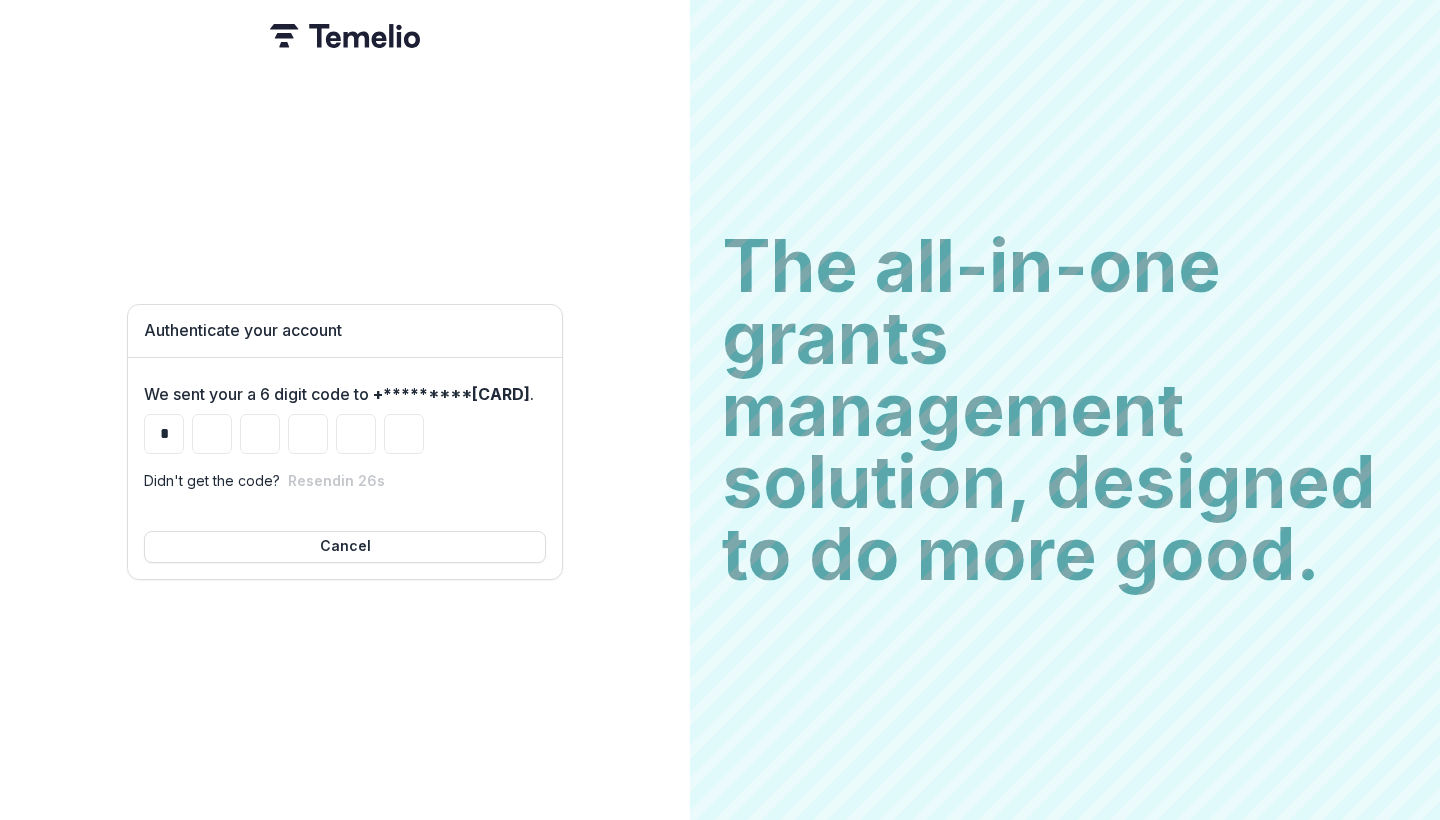 type on "*" 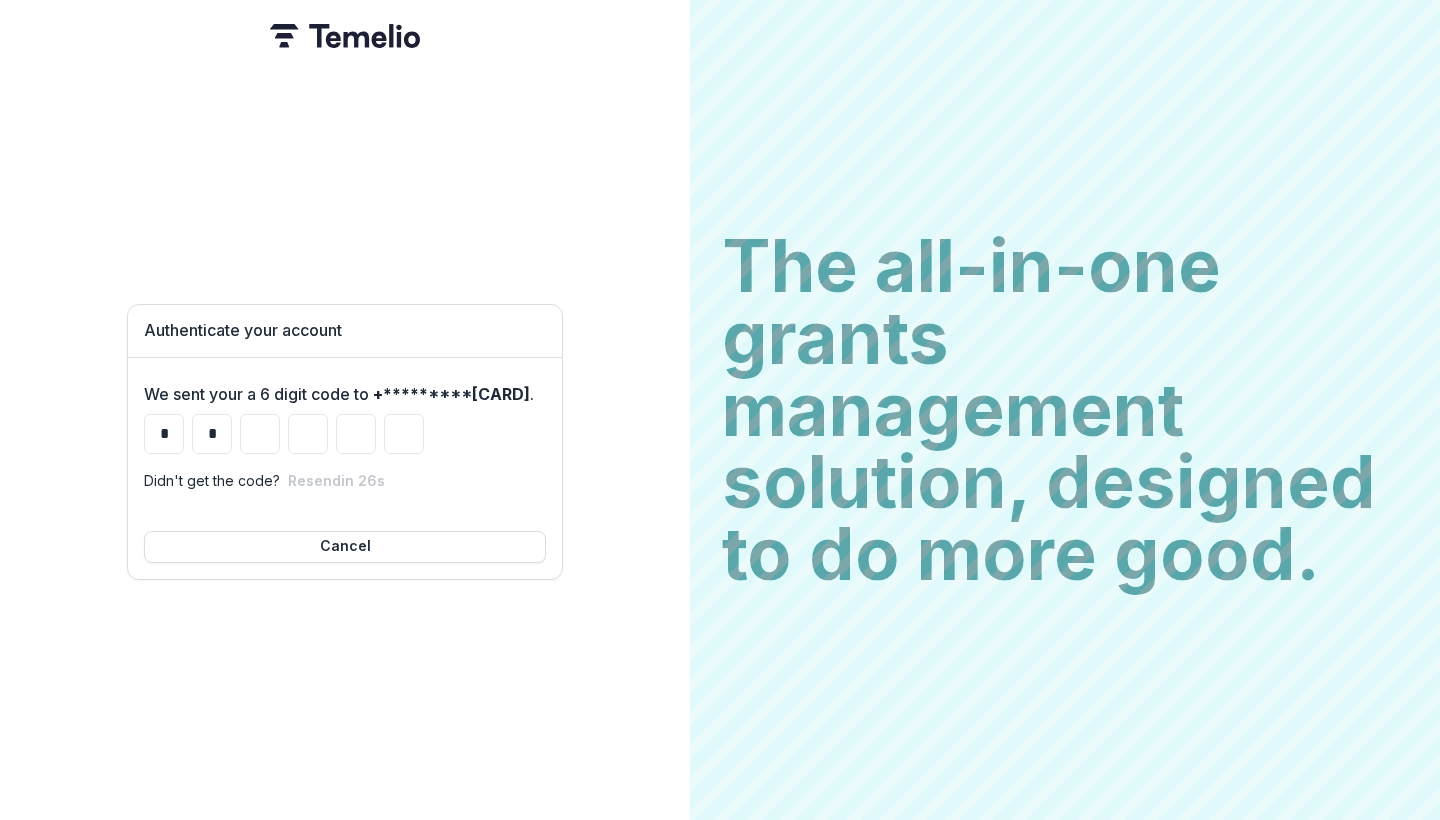 type on "*" 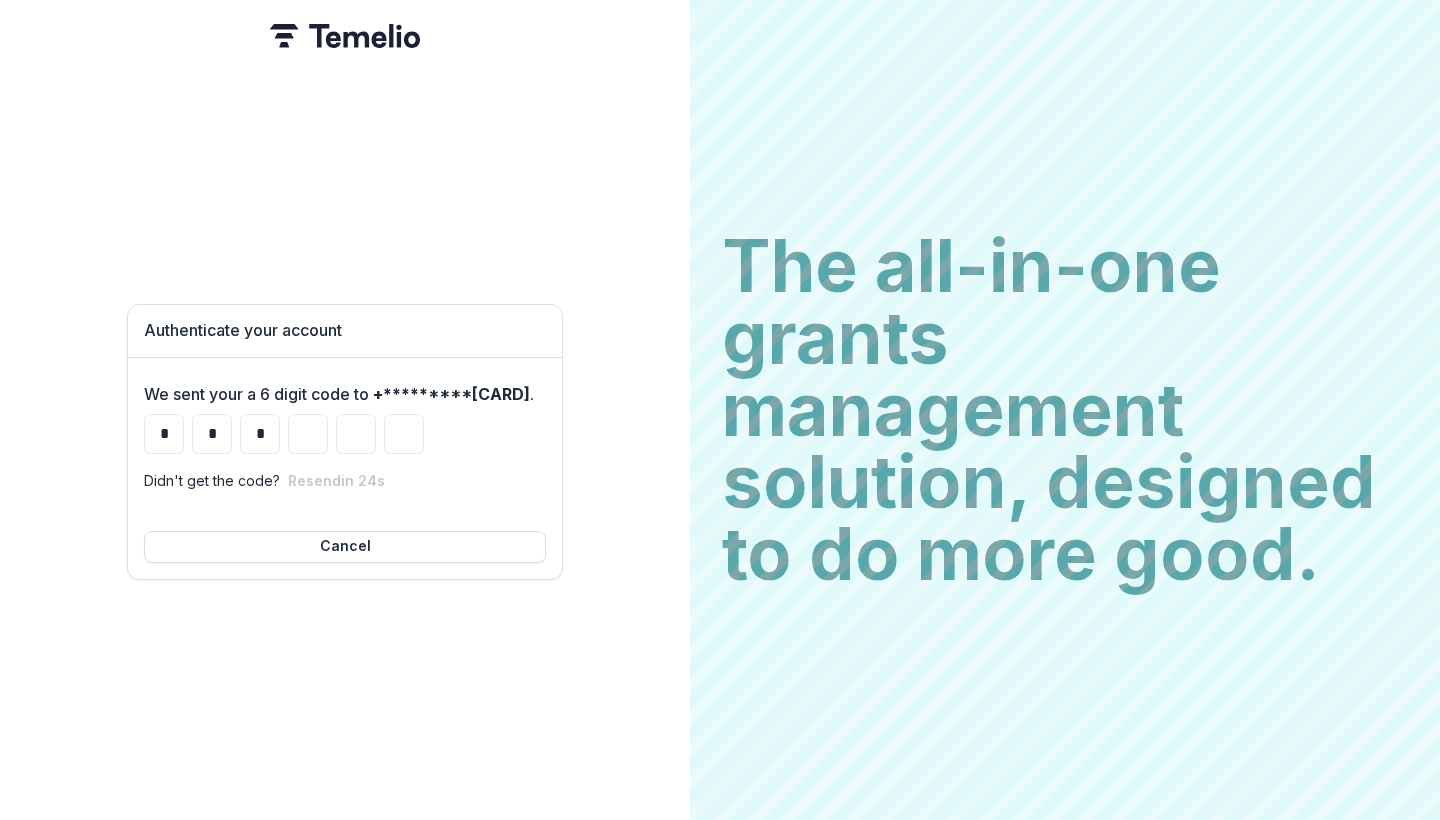 type on "*" 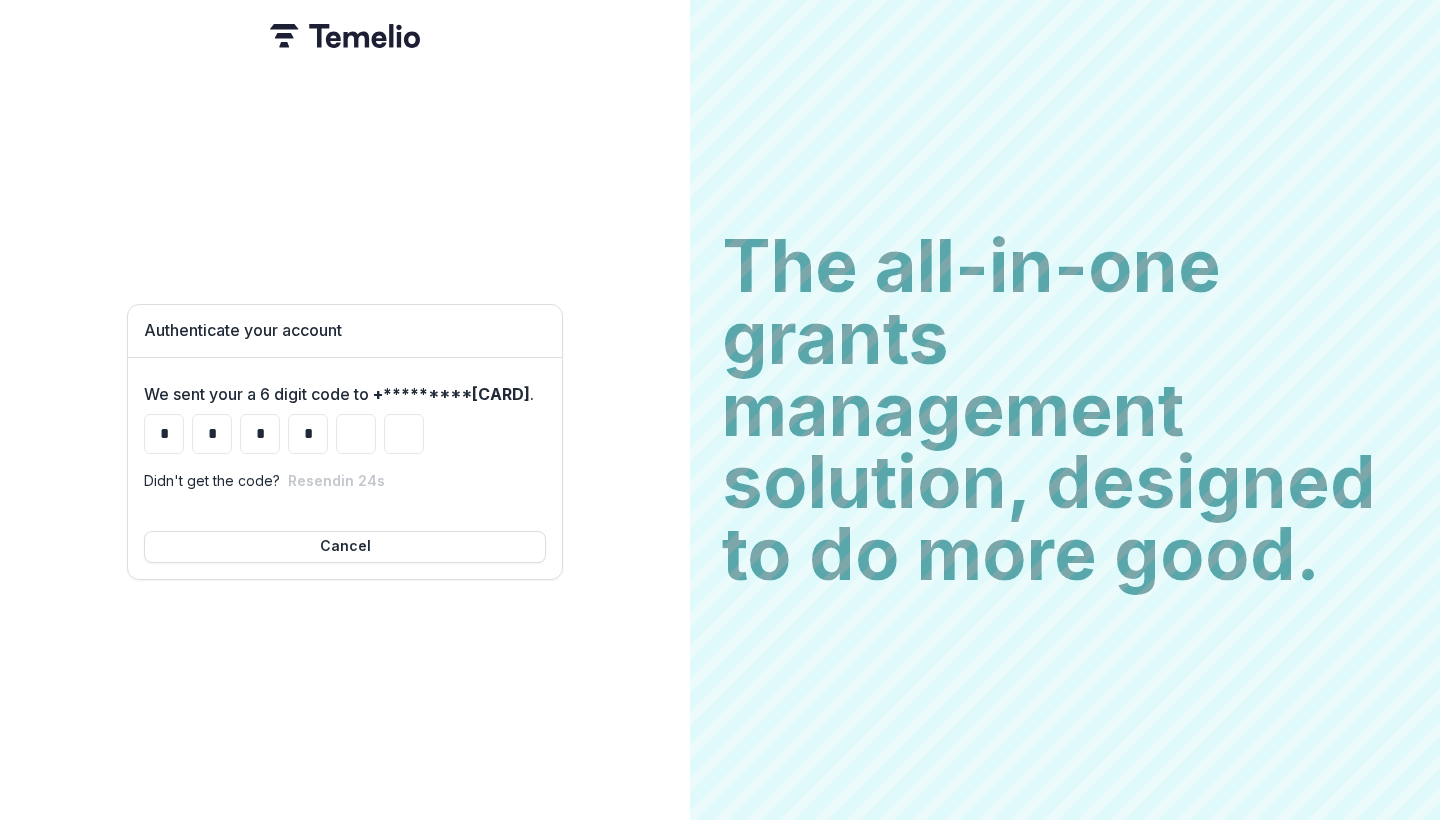type on "*" 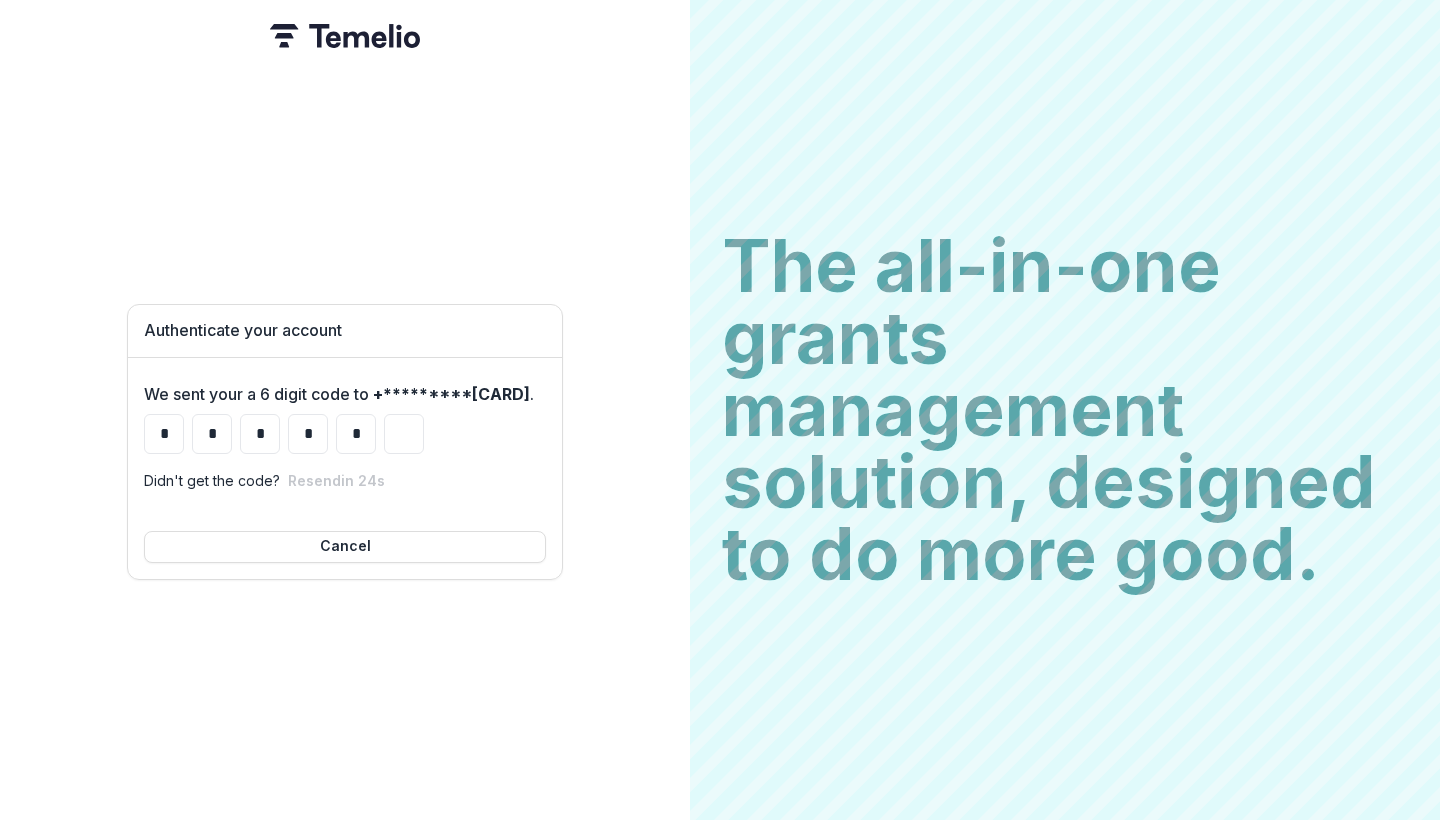 type on "*" 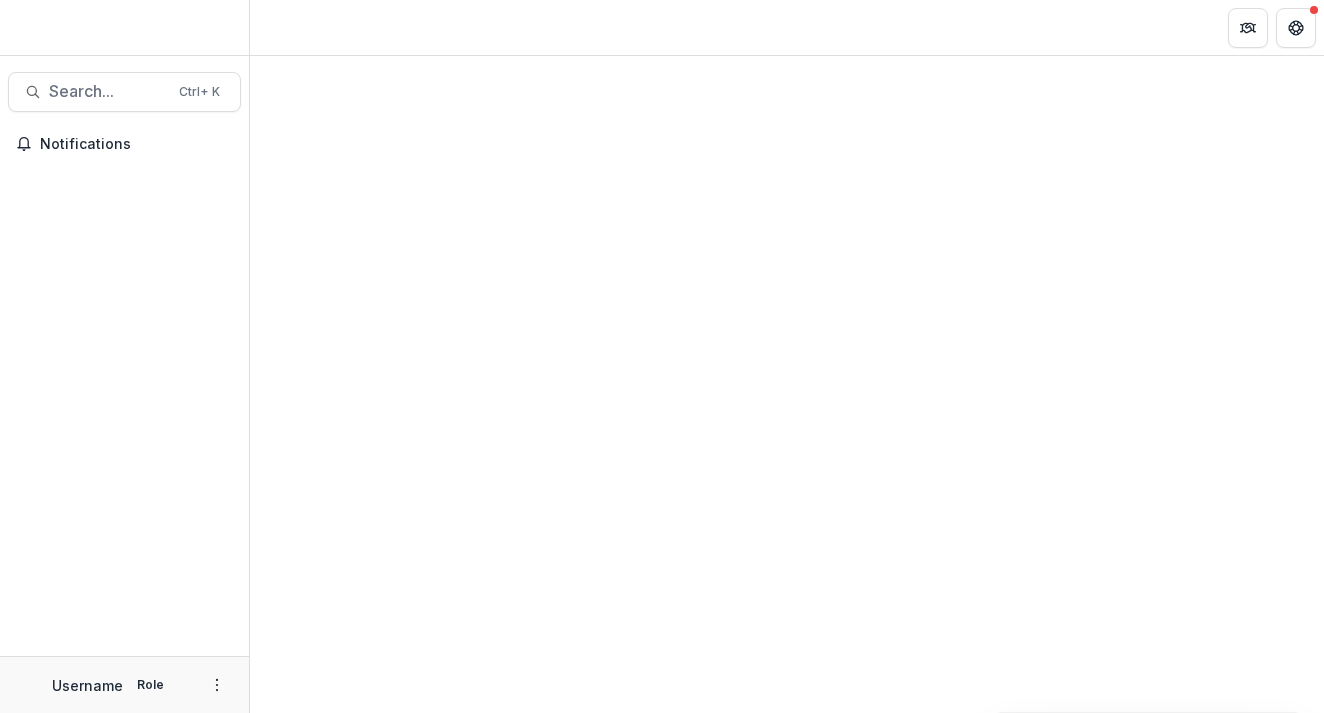 scroll, scrollTop: 0, scrollLeft: 0, axis: both 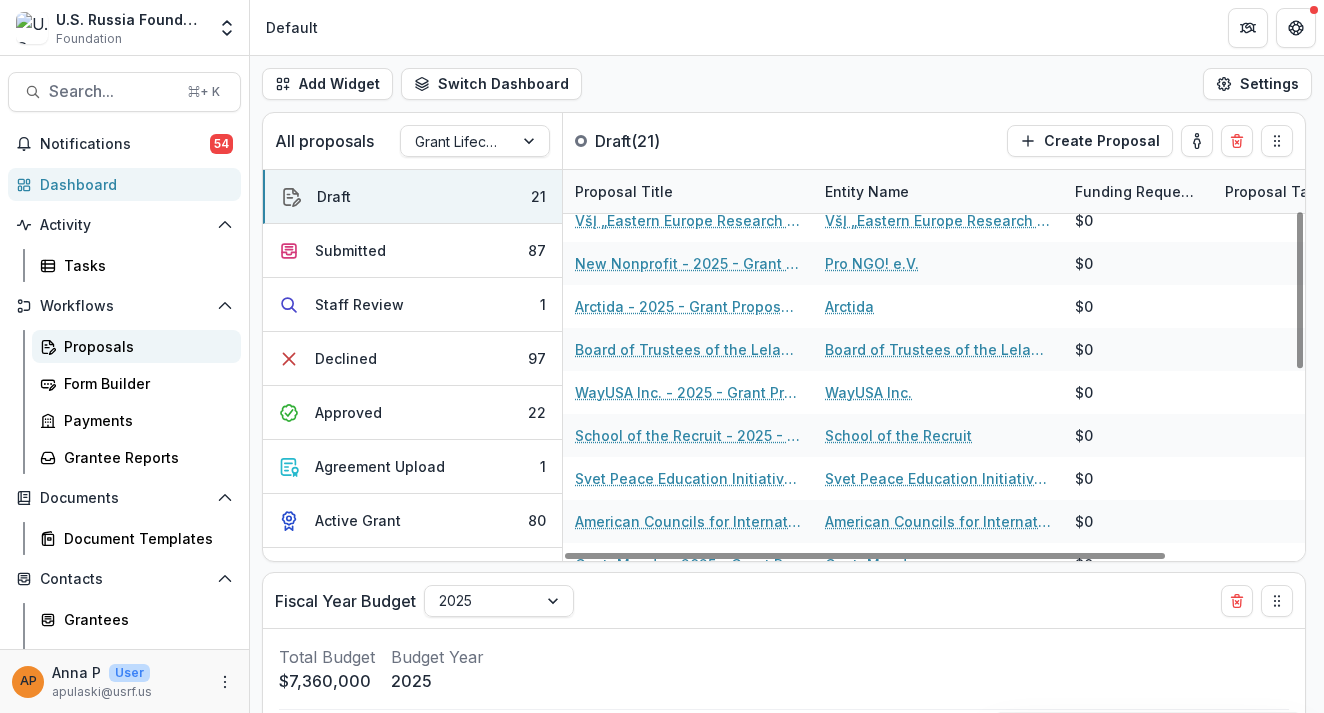 click on "Proposals" at bounding box center [144, 346] 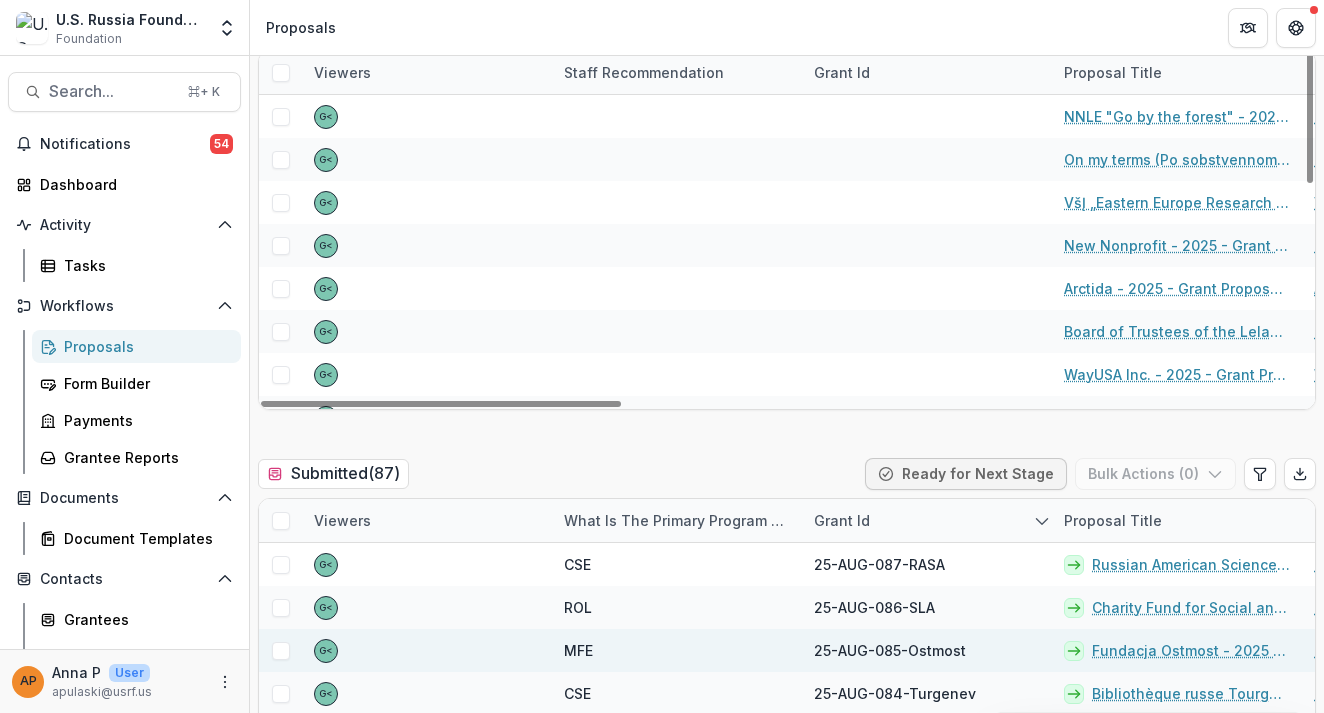 scroll, scrollTop: 377, scrollLeft: 0, axis: vertical 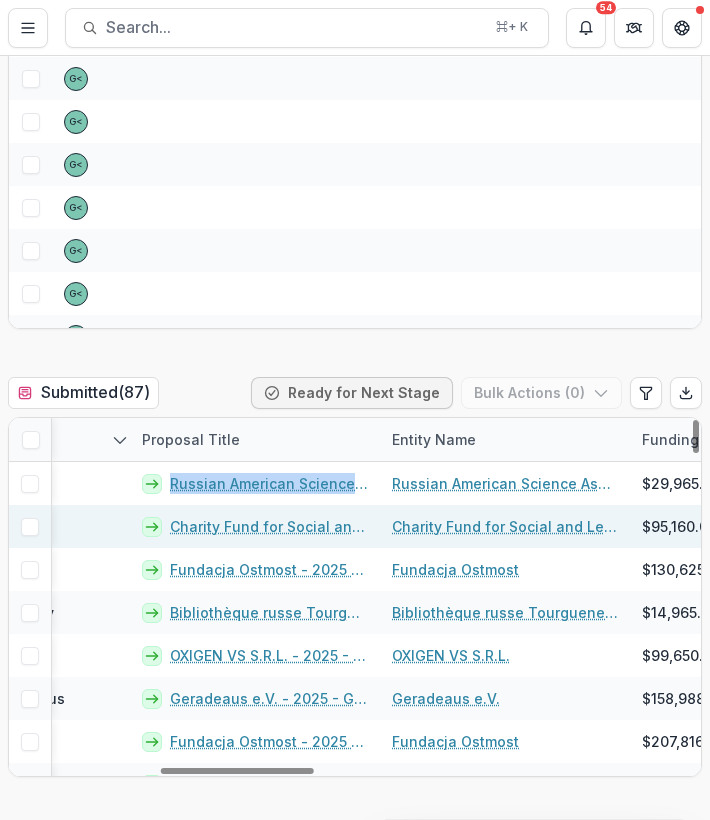 click on "Charity Fund for Social and Legal Assistance / Socialinės ir teisinės pagalbos labdaros ir paramos fondas - 2025 - Grant Proposal Application (August 2025)" at bounding box center [269, 526] 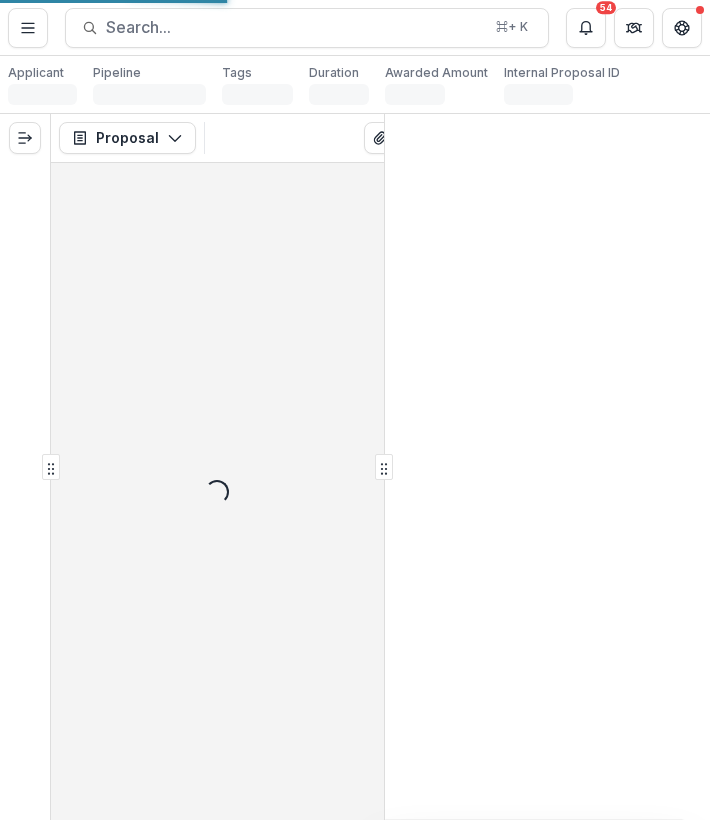 scroll, scrollTop: 0, scrollLeft: 0, axis: both 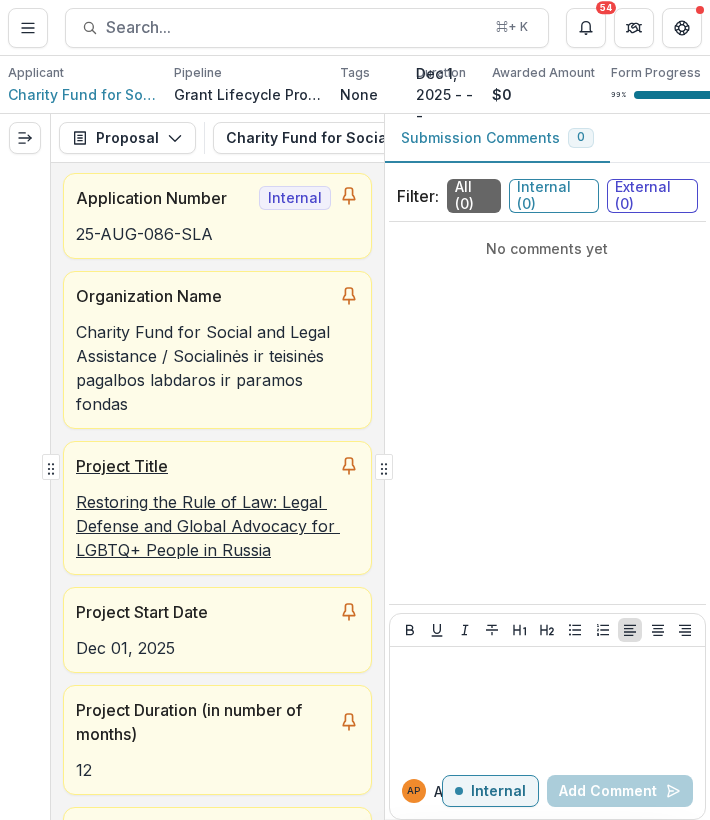 click on "Restoring the Rule of Law: Legal Defense and Global Advocacy for LGBTQ+ People in Russia" at bounding box center [217, 526] 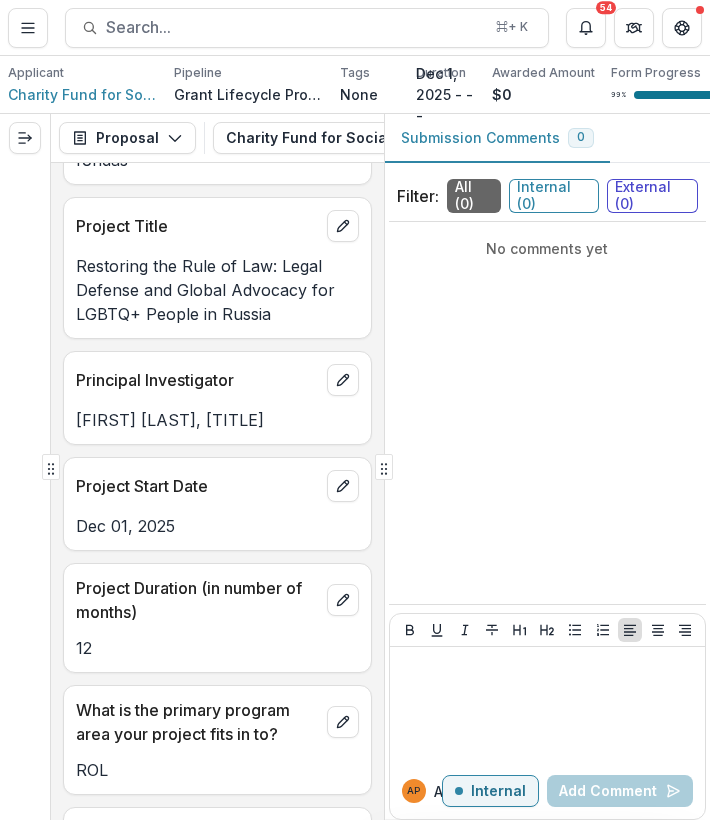 scroll, scrollTop: 1777, scrollLeft: 0, axis: vertical 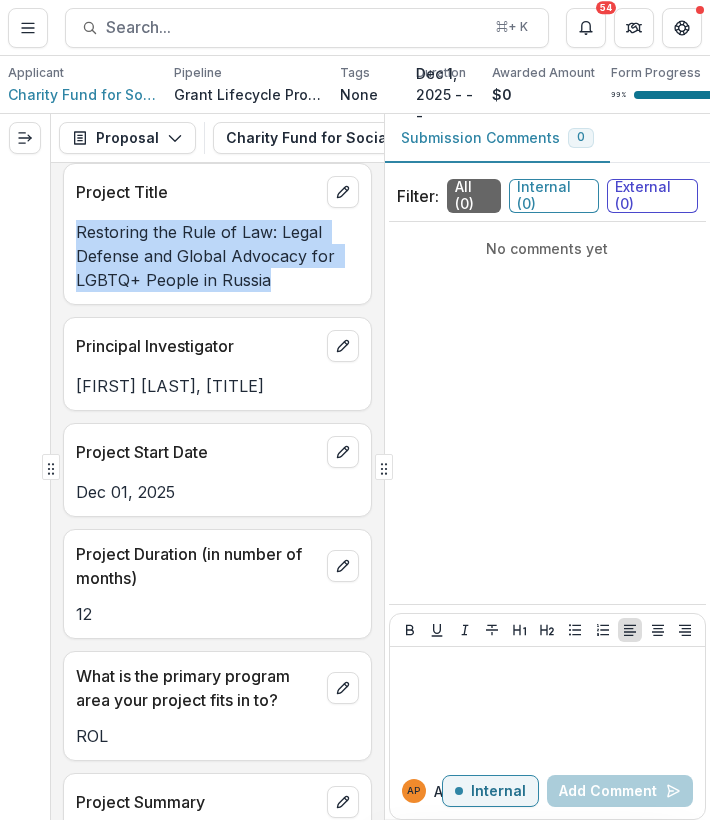 drag, startPoint x: 293, startPoint y: 288, endPoint x: 76, endPoint y: 236, distance: 223.14345 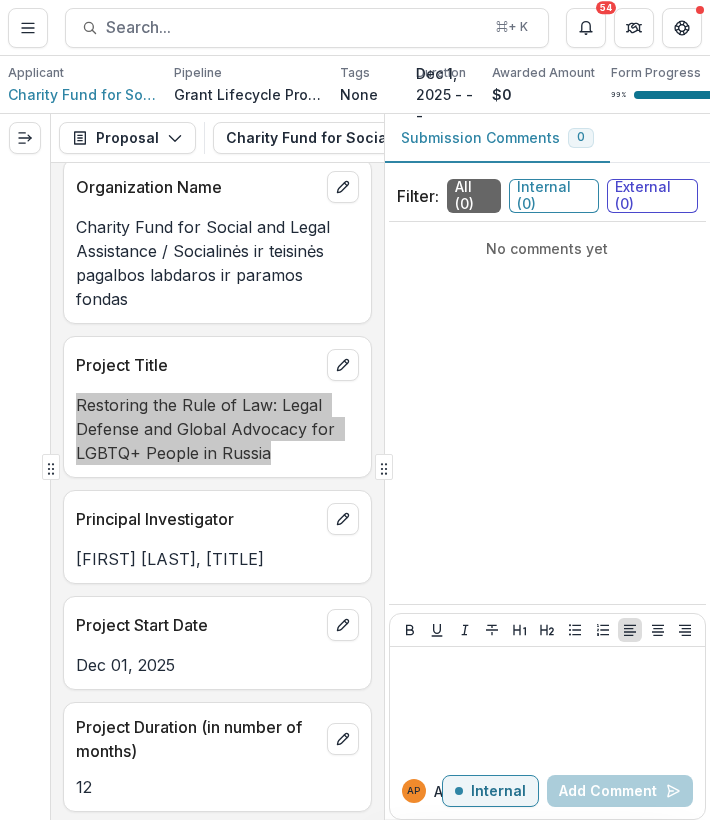 scroll, scrollTop: 1583, scrollLeft: 0, axis: vertical 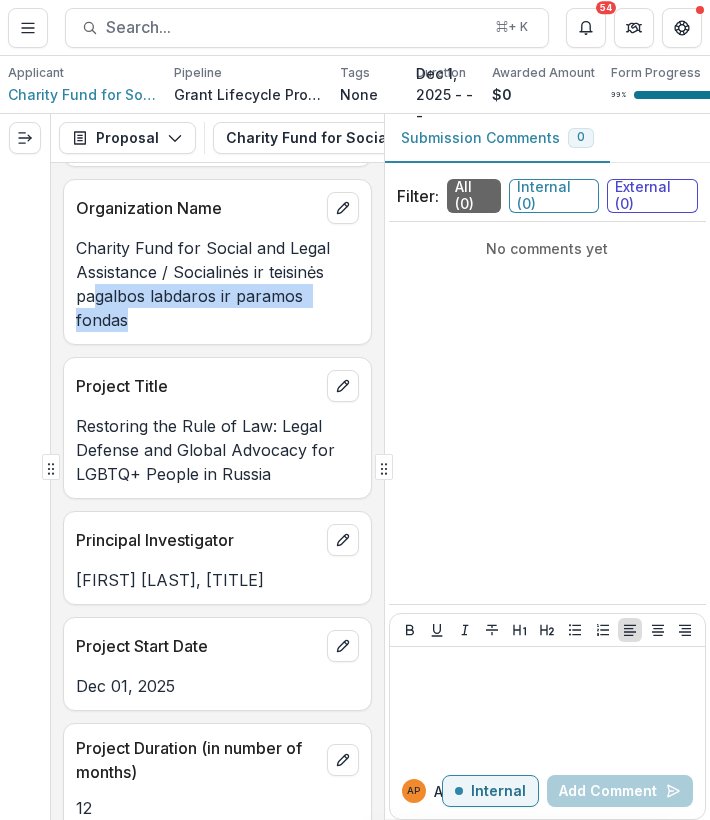 drag, startPoint x: 145, startPoint y: 334, endPoint x: 98, endPoint y: 293, distance: 62.369865 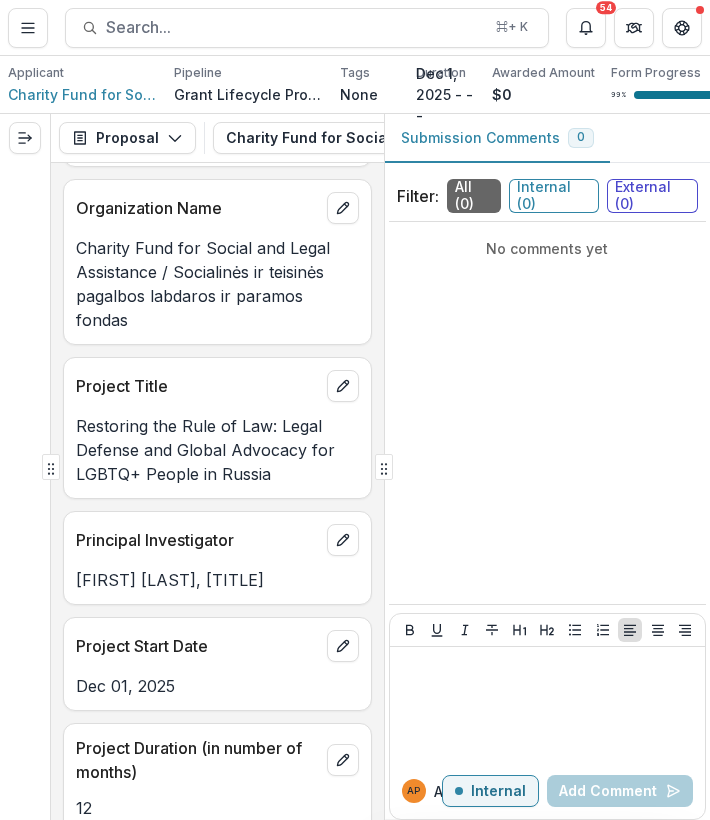 click on "Charity Fund for Social and Legal Assistance / Socialinės ir teisinės pagalbos labdaros ir paramos fondas" at bounding box center [217, 284] 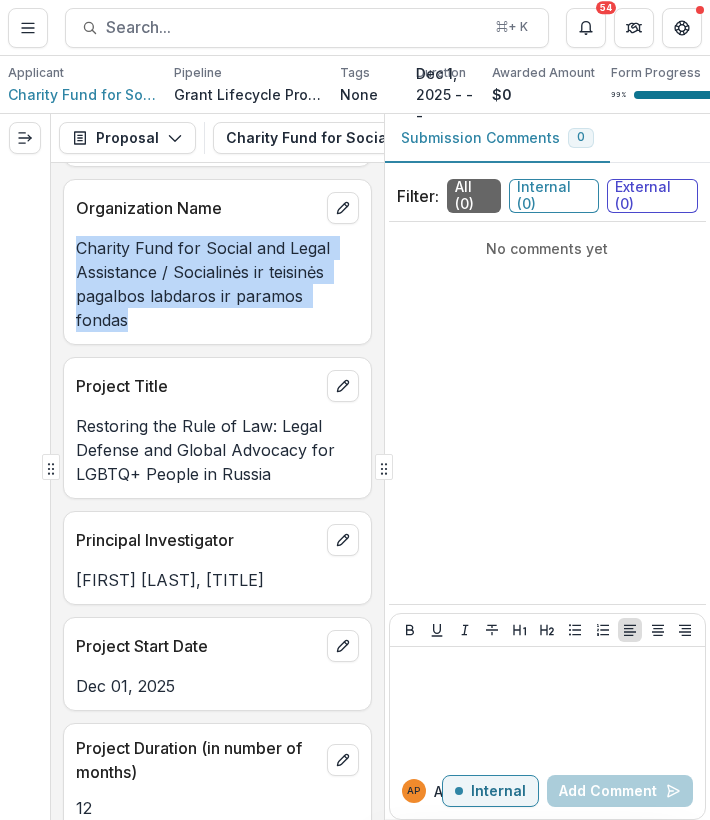 copy on "Charity Fund for Social and Legal Assistance / Socialinės ir teisinės pagalbos labdaros ir paramos fondas" 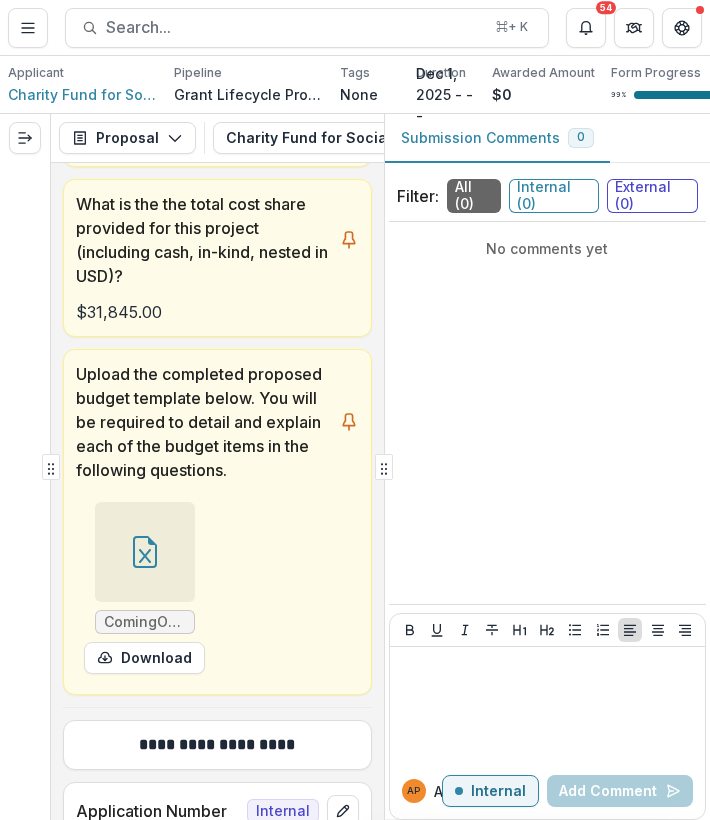 scroll, scrollTop: 770, scrollLeft: 0, axis: vertical 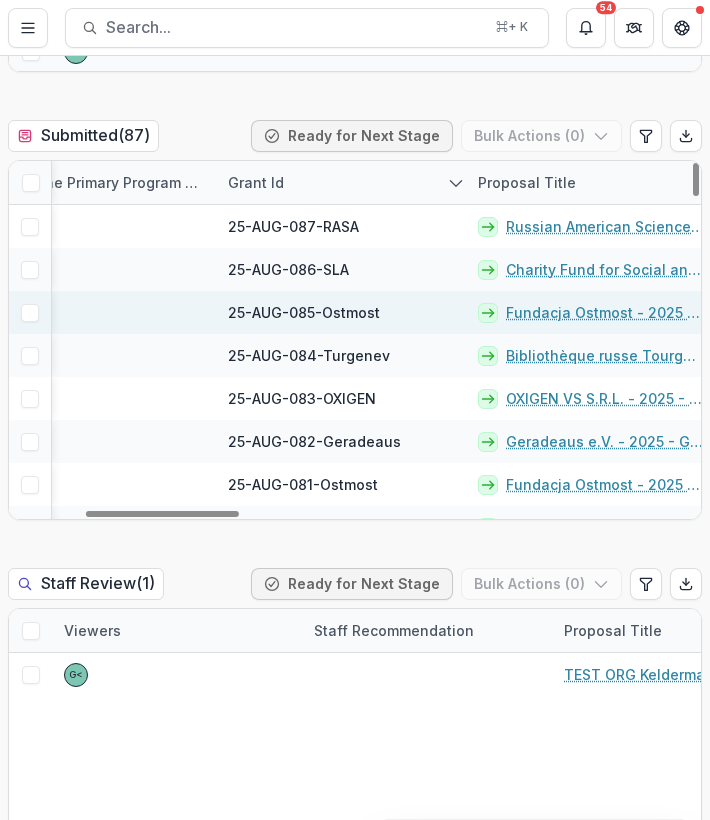 click on "Fundacja Ostmost - 2025 - Grant Proposal Application (August 2025)" at bounding box center [605, 312] 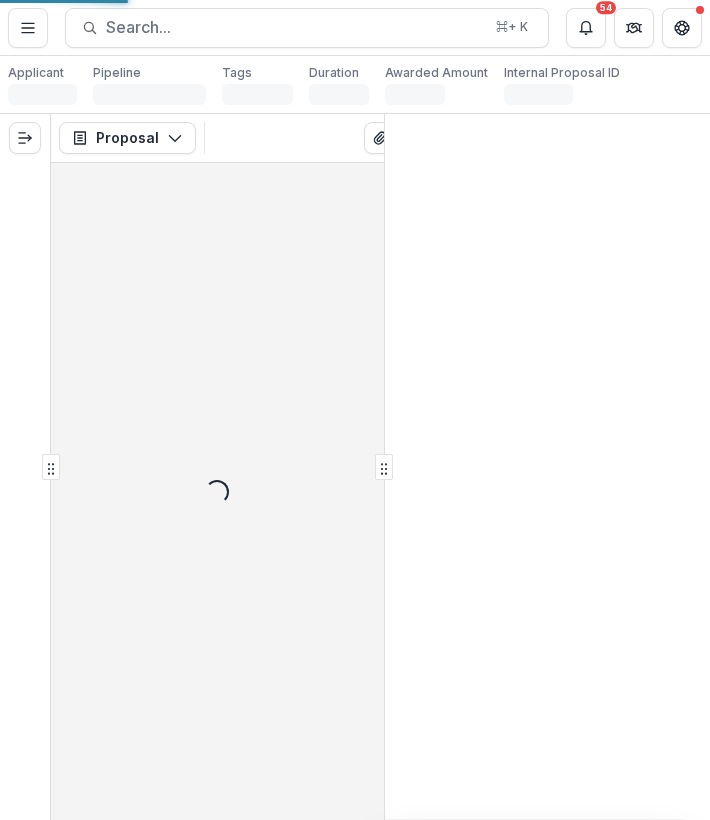 scroll, scrollTop: 0, scrollLeft: 0, axis: both 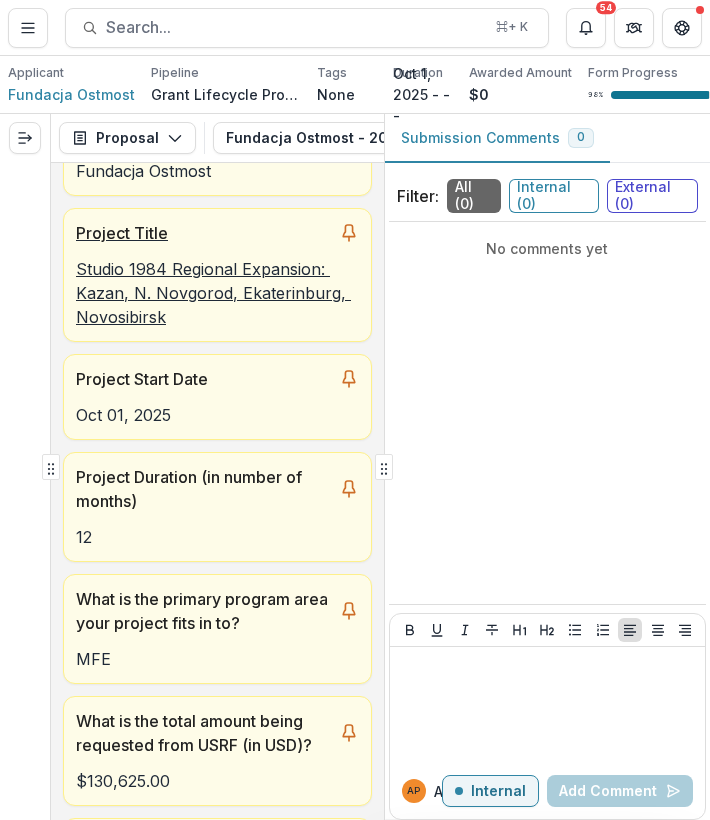 click on "Studio 1984 Regional Expansion: Kazan, N. Novgorod, Ekaterinburg, Novosibirsk" at bounding box center [217, 293] 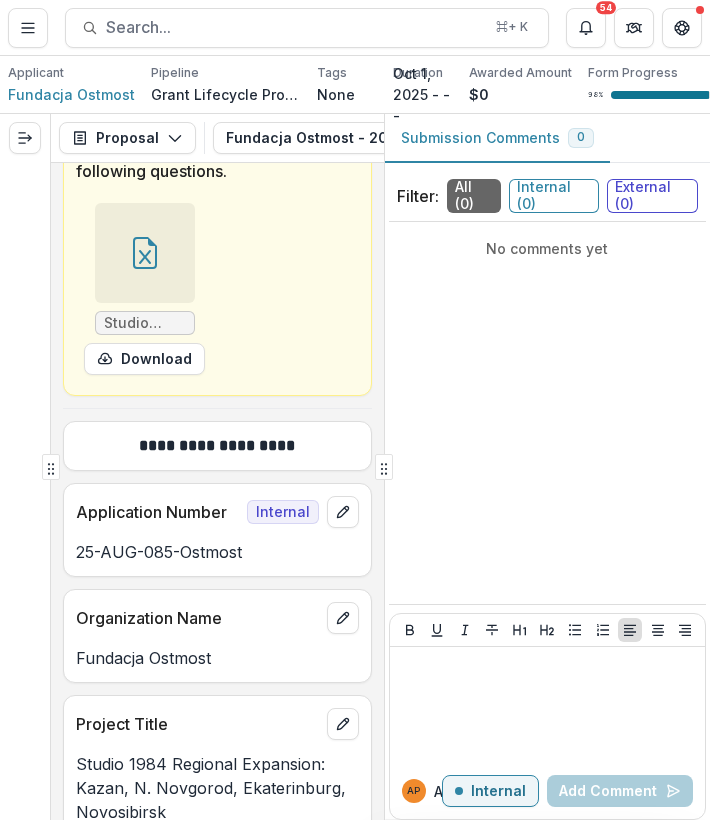 scroll, scrollTop: 1633, scrollLeft: 0, axis: vertical 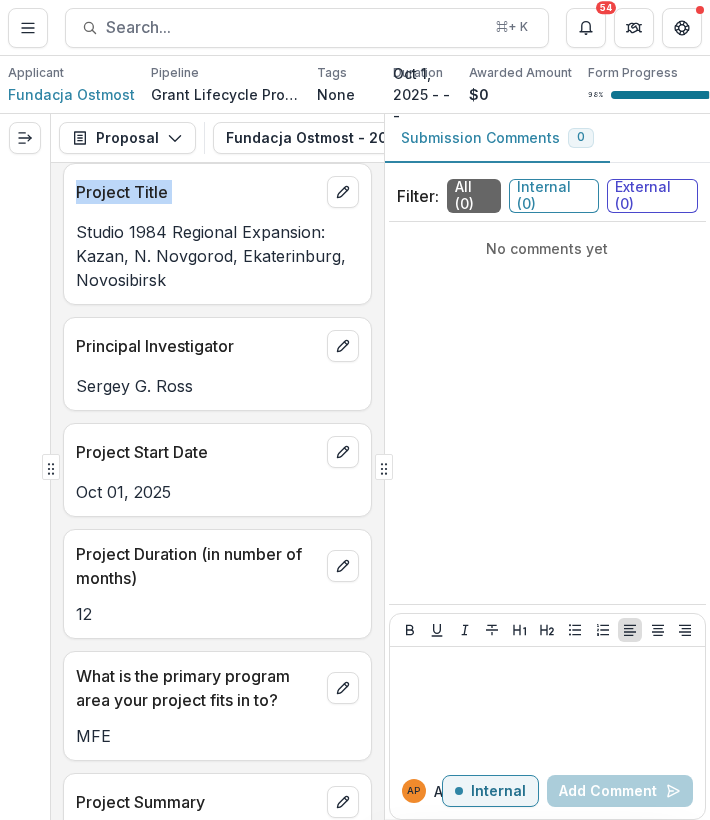 drag, startPoint x: 207, startPoint y: 311, endPoint x: 68, endPoint y: 228, distance: 161.89503 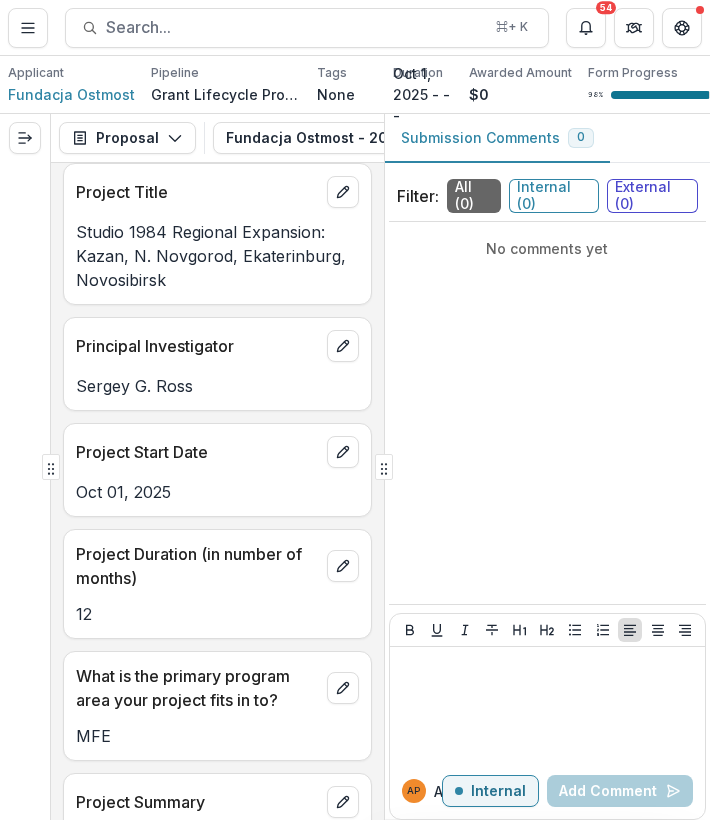 click on "Studio 1984 Regional Expansion: Kazan, N. Novgorod, Ekaterinburg, Novosibirsk" at bounding box center (217, 256) 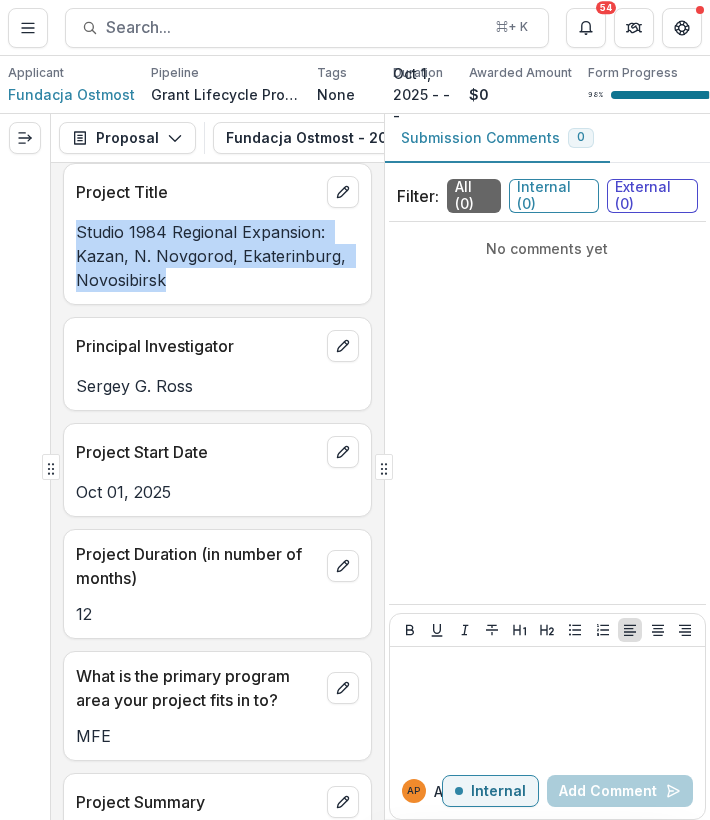 copy on "Studio 1984 Regional Expansion: Kazan, N. Novgorod, Ekaterinburg, Novosibirsk" 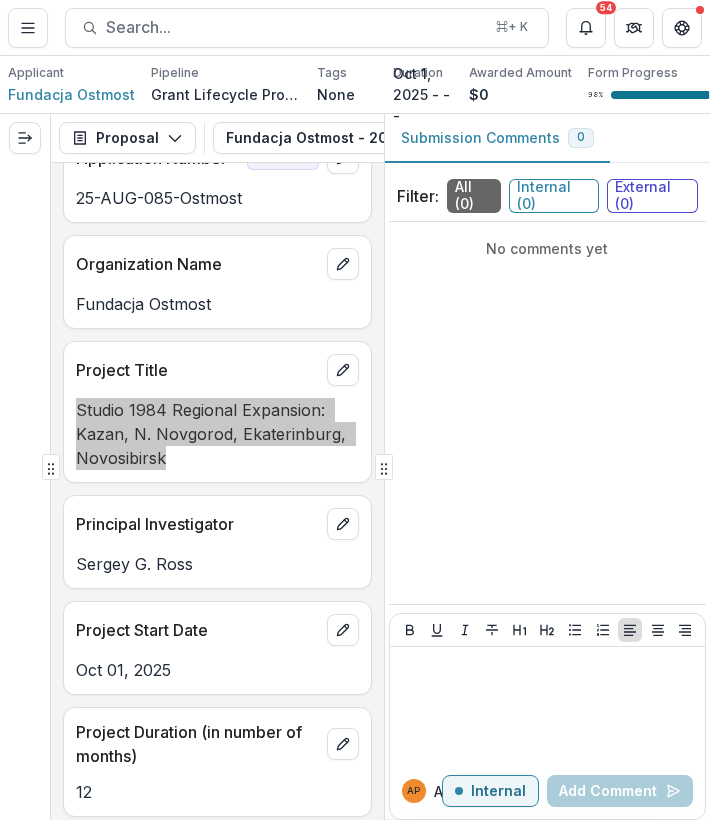 scroll, scrollTop: 1412, scrollLeft: 0, axis: vertical 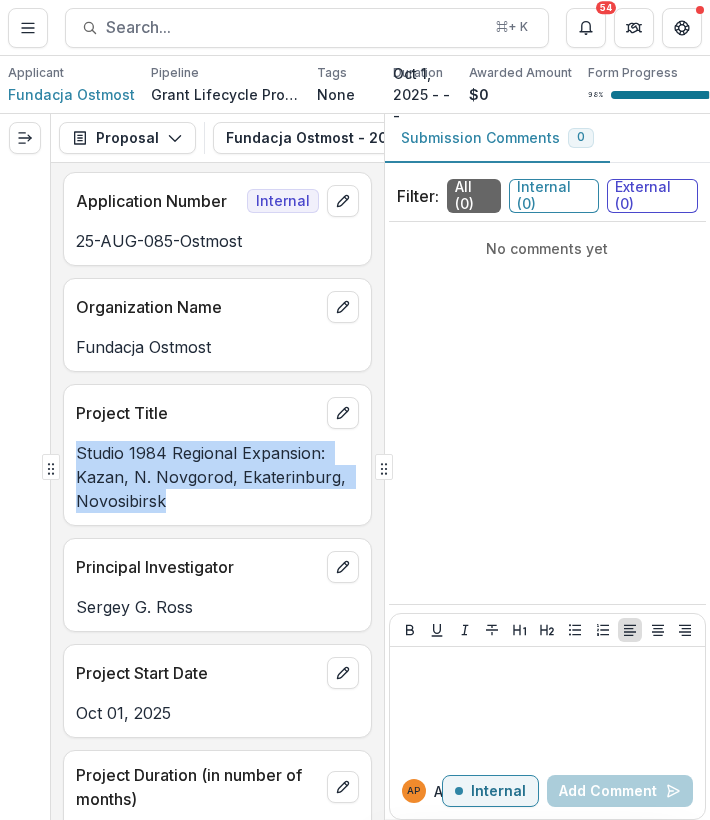 click on "Fundacja Ostmost" at bounding box center [217, 347] 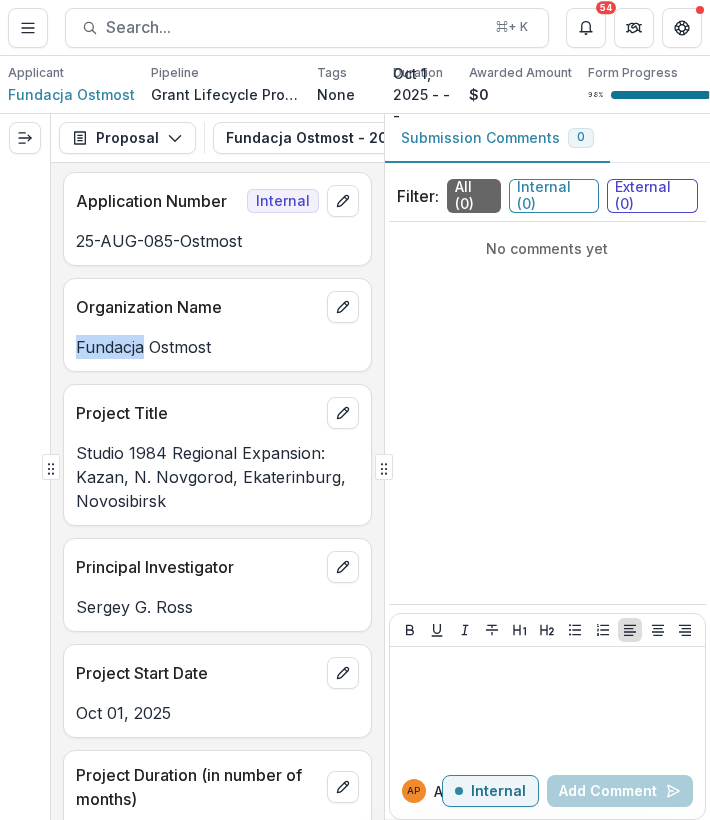 click on "Fundacja Ostmost" at bounding box center [217, 347] 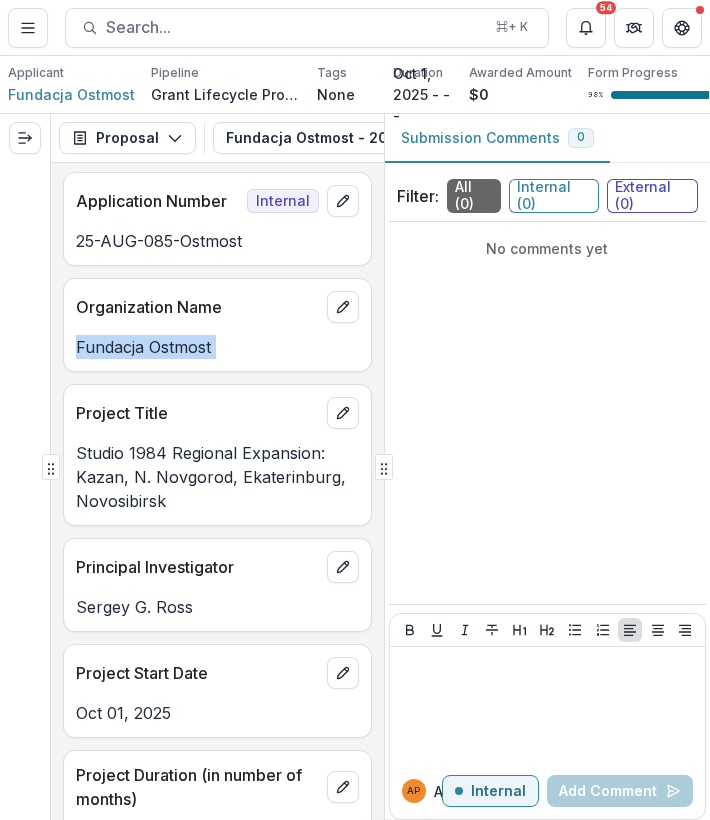 click on "Fundacja Ostmost" at bounding box center [217, 347] 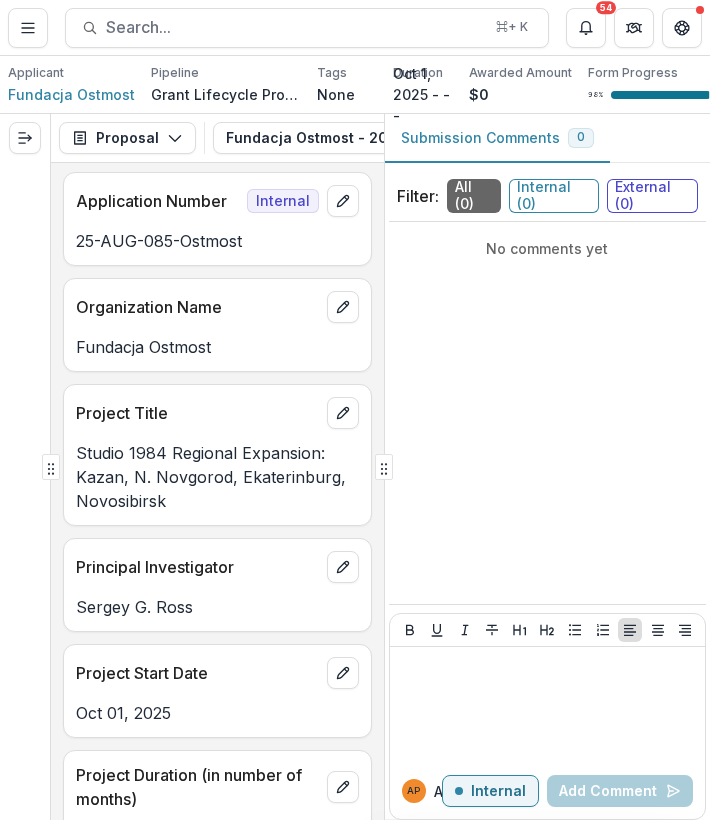 drag, startPoint x: 209, startPoint y: 379, endPoint x: 209, endPoint y: 349, distance: 30 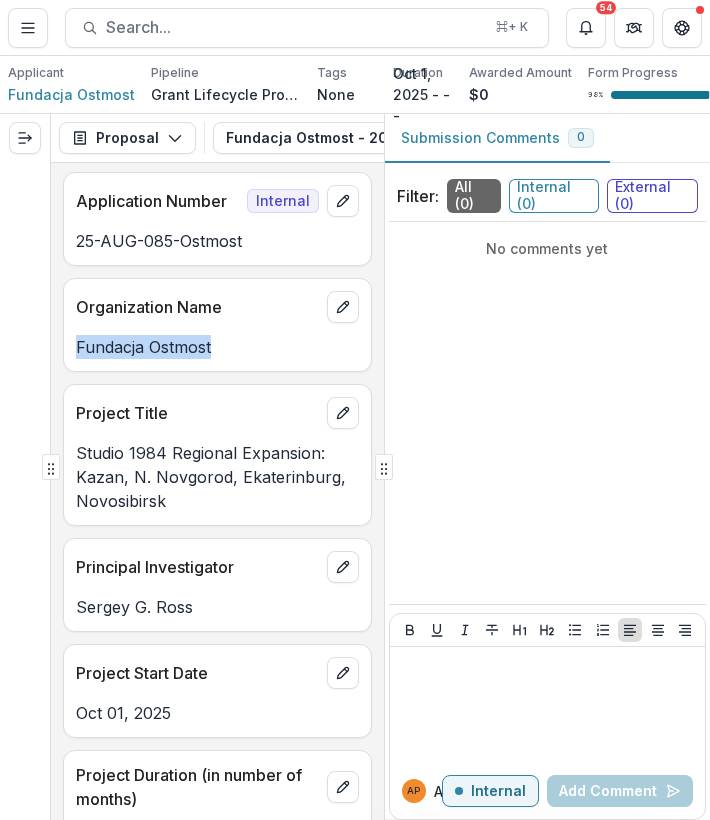 copy on "Fundacja Ostmost" 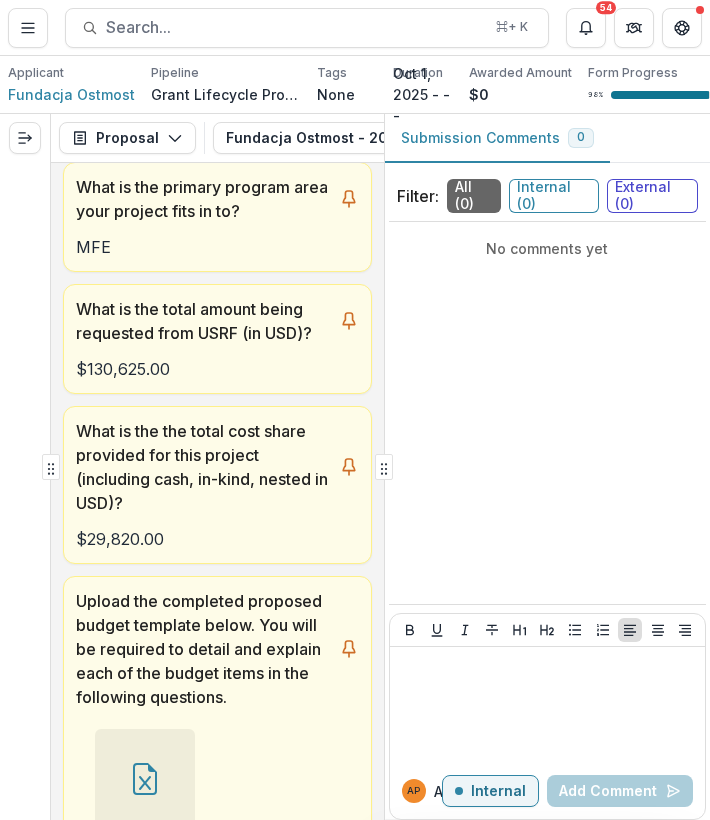 scroll, scrollTop: 578, scrollLeft: 0, axis: vertical 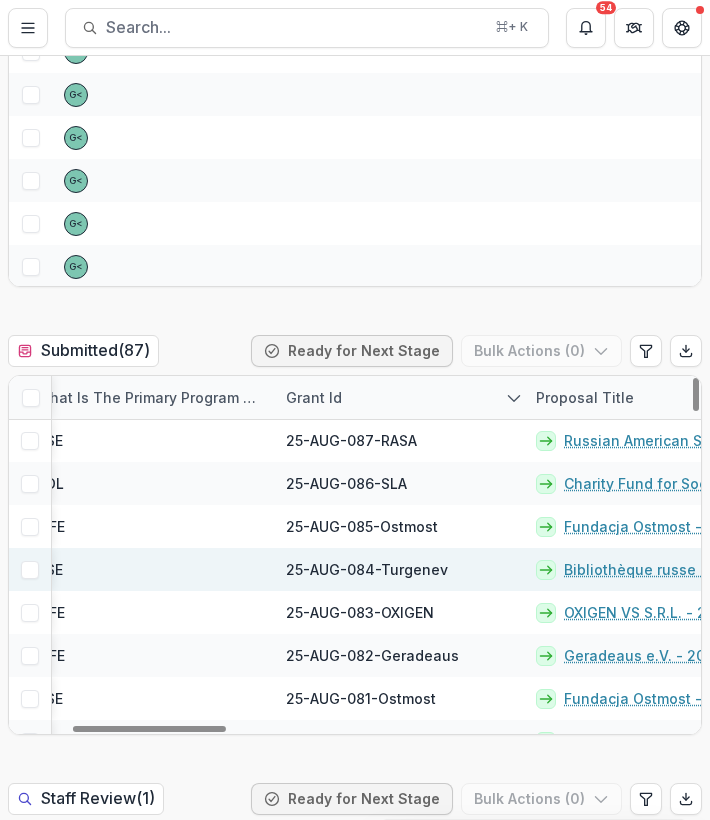 click on "Bibliothèque russe Tourguenev à Paris - 2025 - Grant Proposal Application (August 2025)" at bounding box center (663, 569) 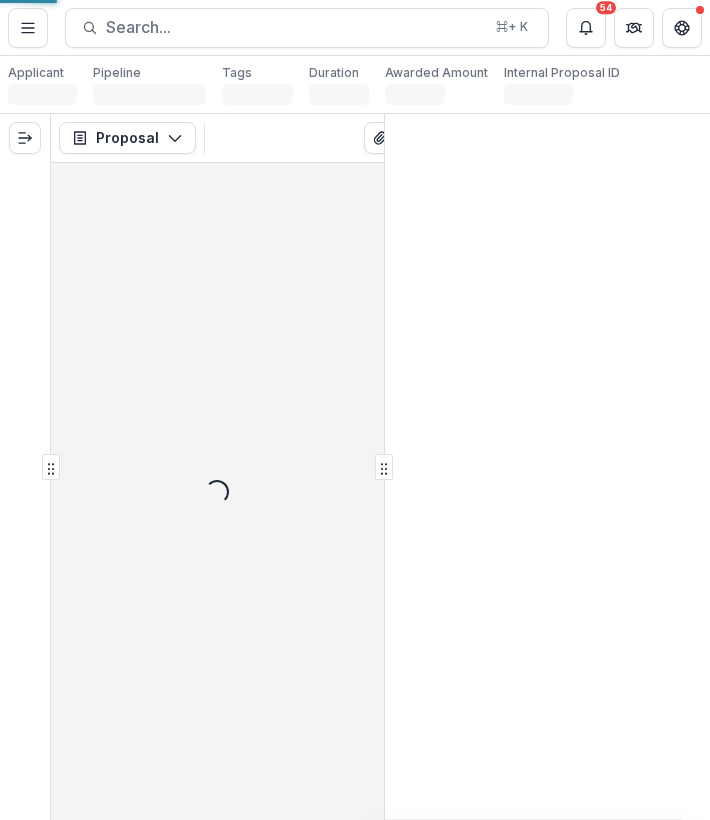 scroll, scrollTop: 0, scrollLeft: 0, axis: both 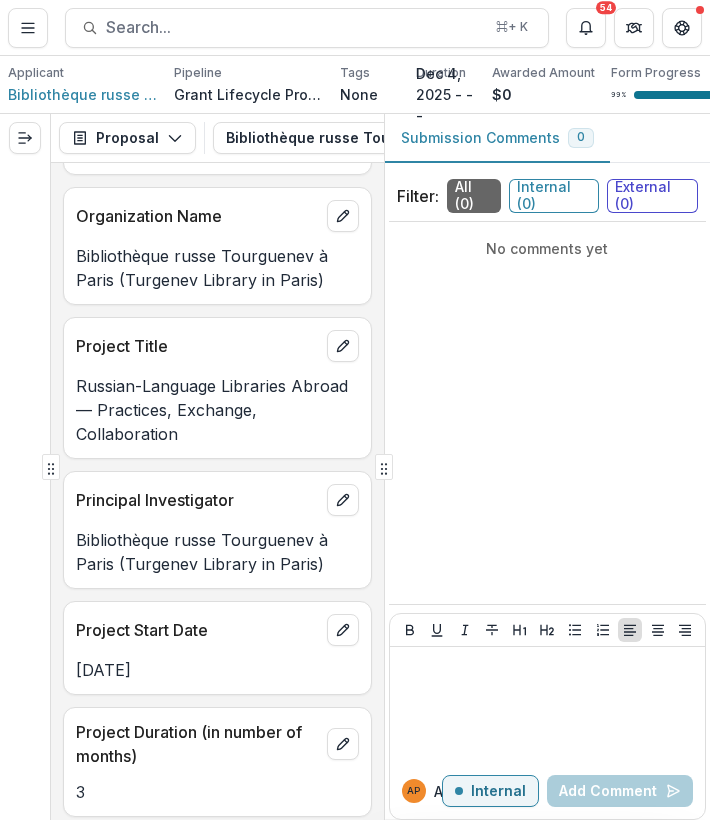 drag, startPoint x: 191, startPoint y: 432, endPoint x: 164, endPoint y: 429, distance: 27.166155 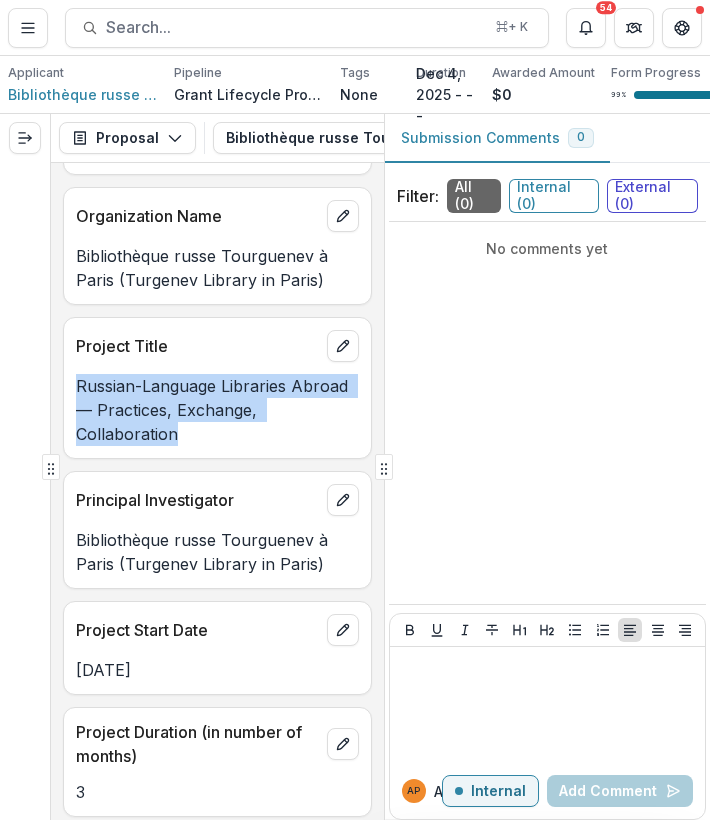 drag, startPoint x: 192, startPoint y: 442, endPoint x: 72, endPoint y: 389, distance: 131.18307 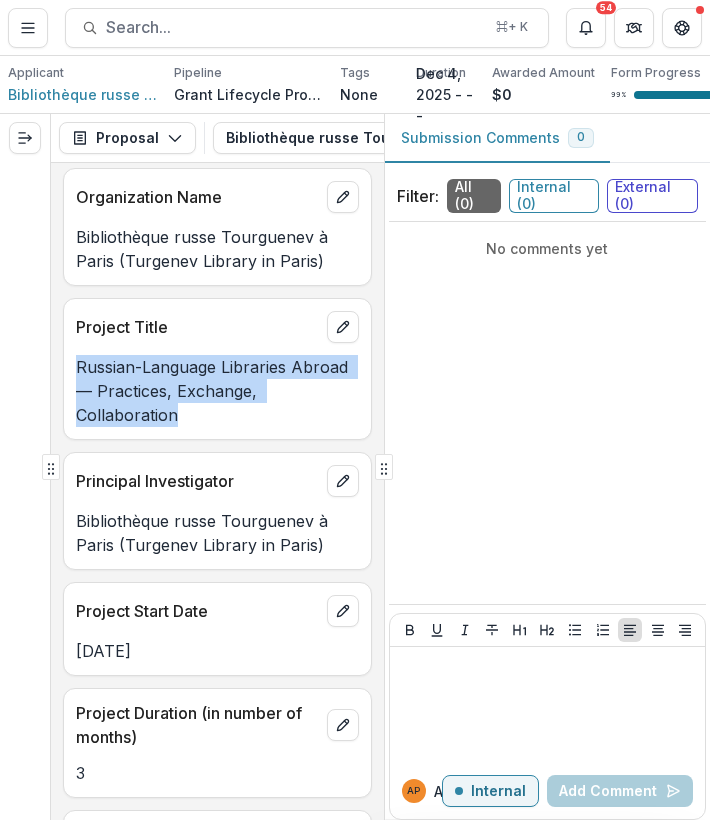 scroll, scrollTop: 1543, scrollLeft: 0, axis: vertical 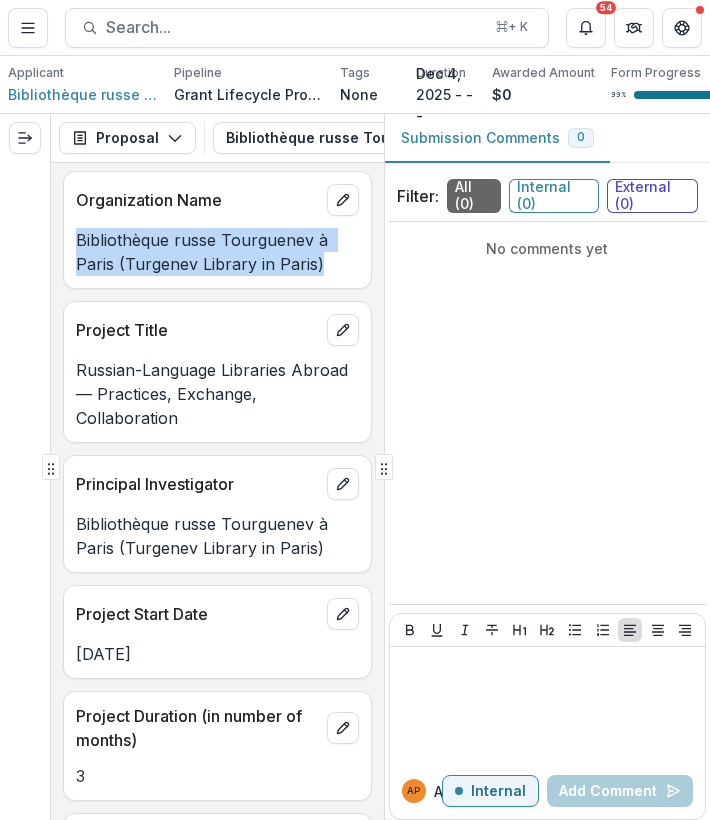copy on "Bibliothèque russe Tourguenev à Paris (Turgenev Library in Paris)" 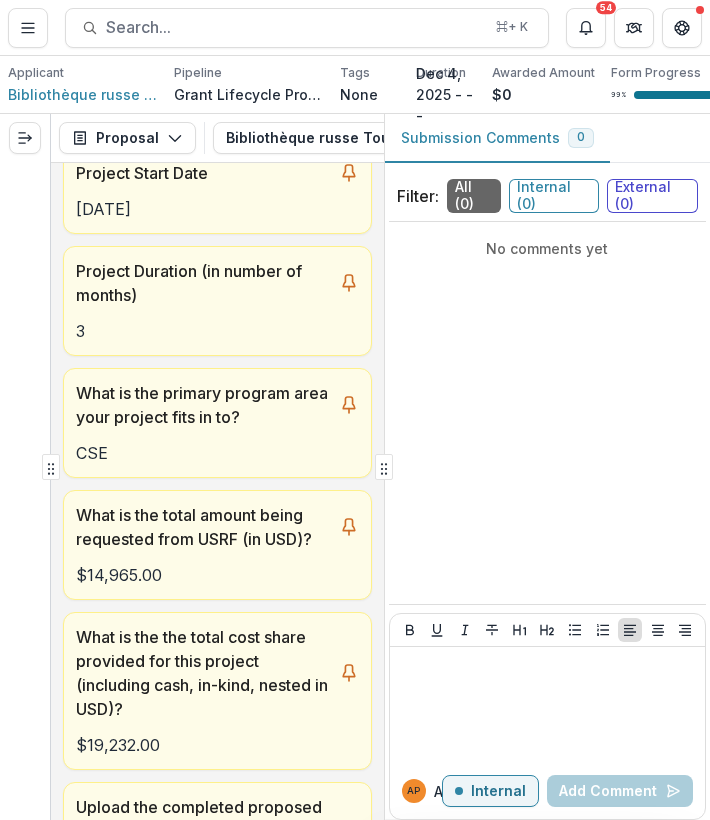 scroll, scrollTop: 401, scrollLeft: 0, axis: vertical 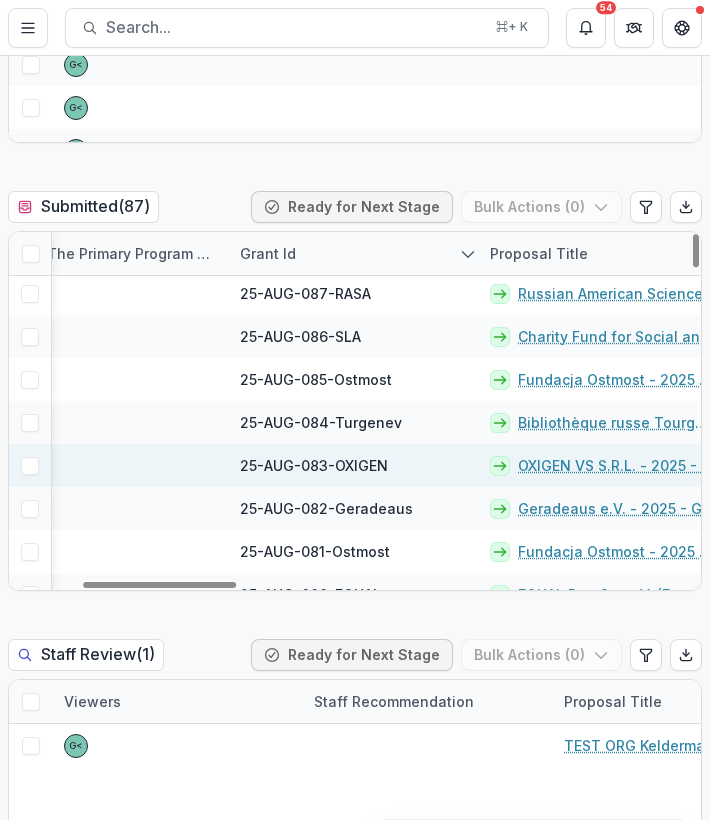 click on "OXIGEN VS S.R.L. - 2025 - Grant Proposal Application (August 2025)" at bounding box center (617, 465) 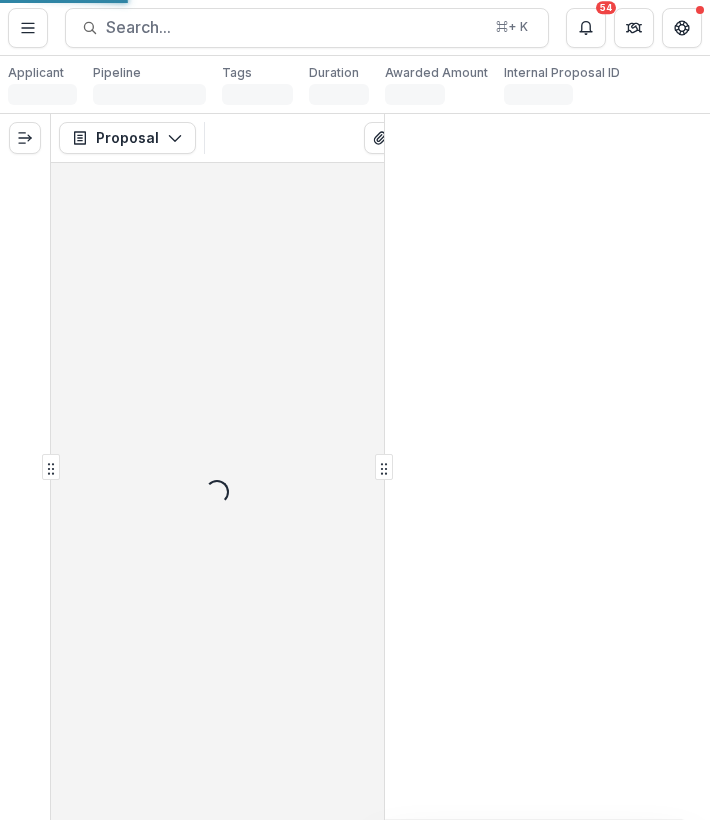 scroll, scrollTop: 0, scrollLeft: 0, axis: both 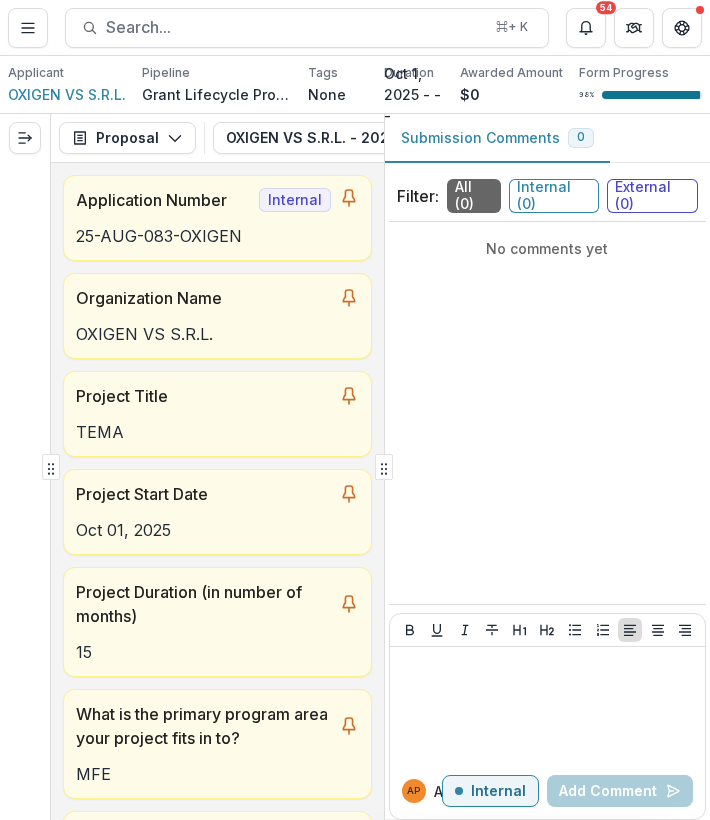 click on "No comments yet" at bounding box center [547, 413] 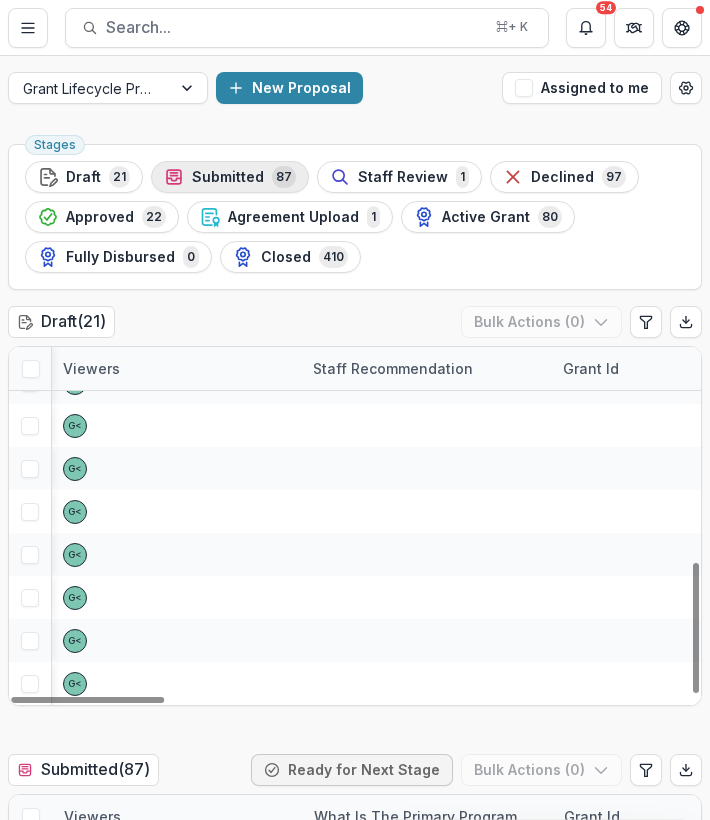 scroll, scrollTop: 589, scrollLeft: 1, axis: both 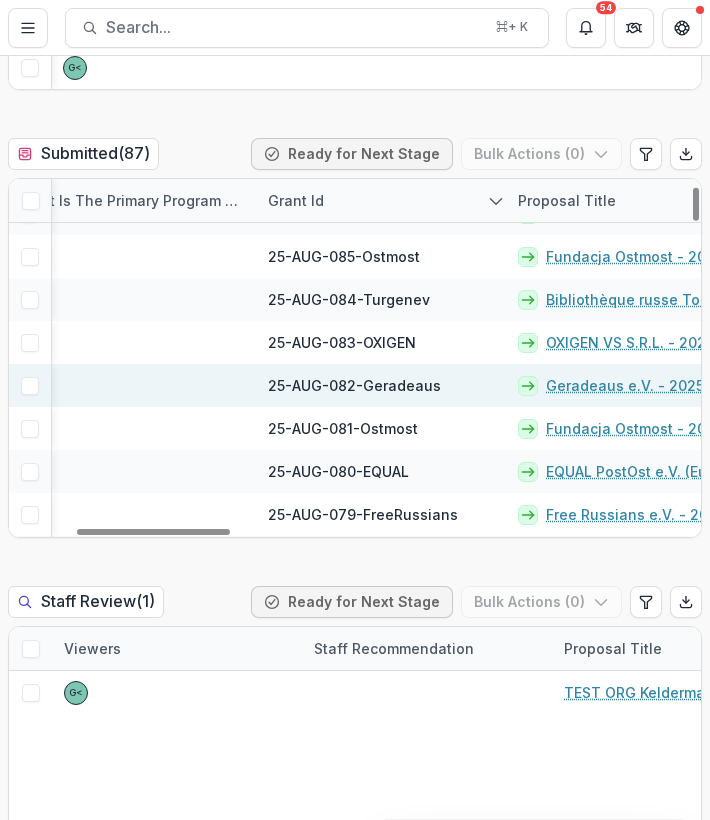 click on "Geradeaus e.V. - 2025 - Grant Proposal Application (August 2025)" at bounding box center [645, 385] 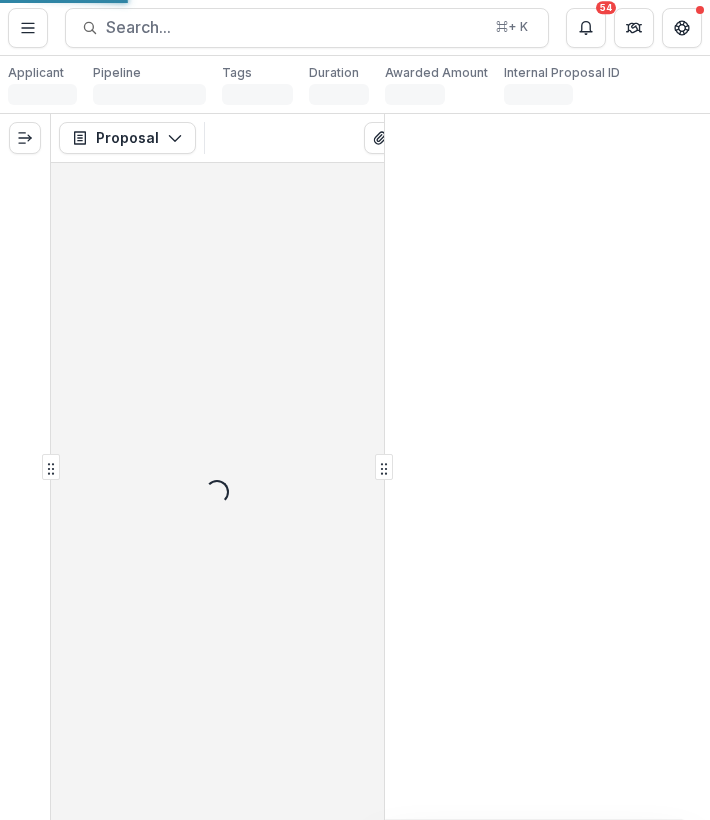 scroll, scrollTop: 0, scrollLeft: 0, axis: both 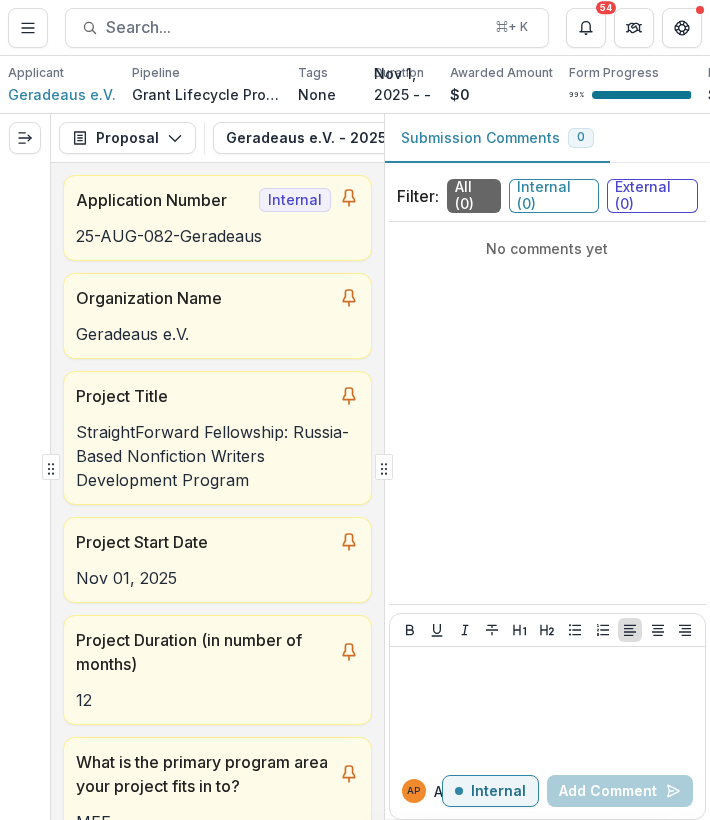 click on "StraightForward Fellowship: Russia-Based Nonfiction Writers Development Program" at bounding box center [217, 456] 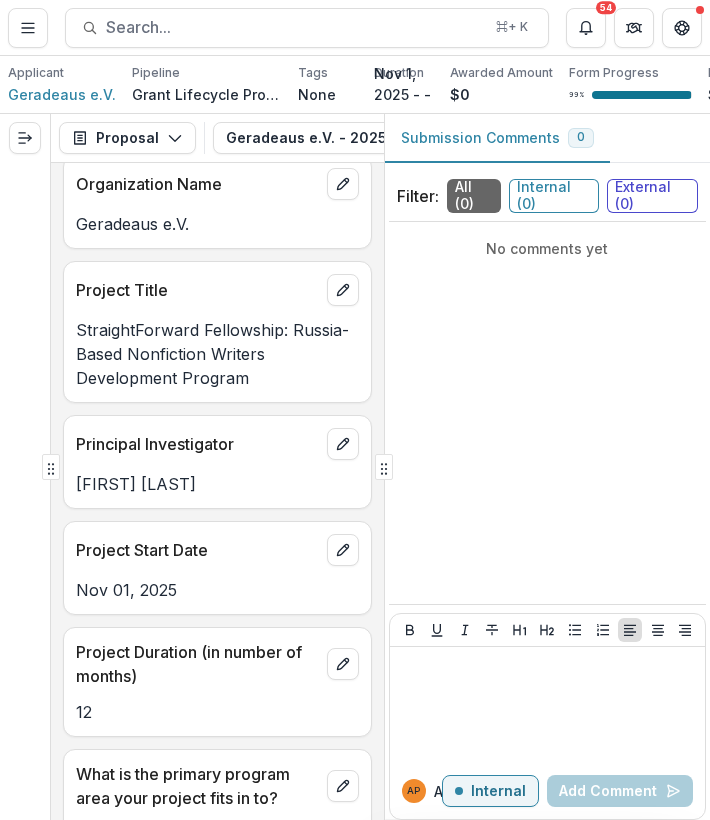 scroll, scrollTop: 1633, scrollLeft: 0, axis: vertical 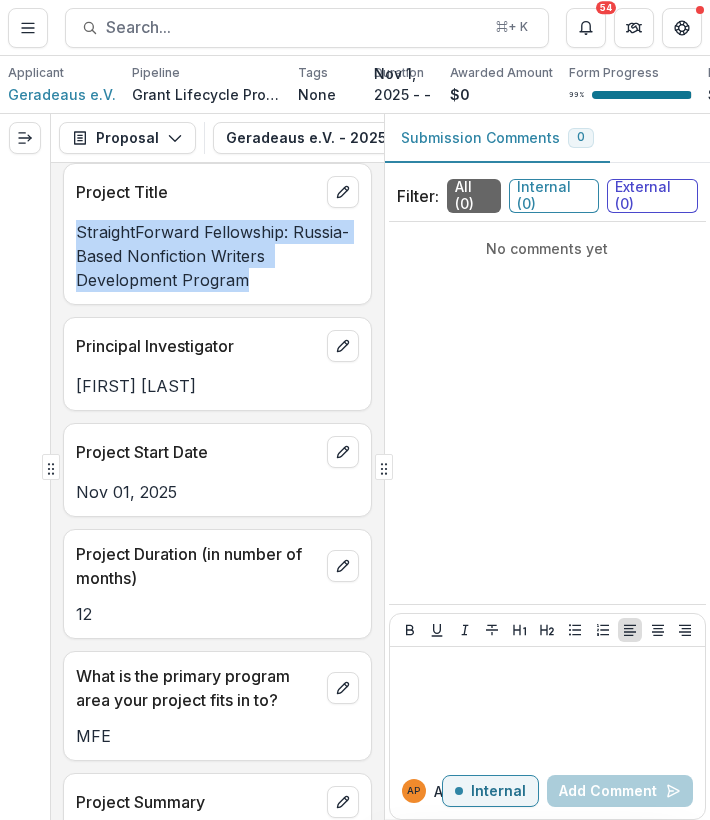 drag, startPoint x: 279, startPoint y: 282, endPoint x: 74, endPoint y: 239, distance: 209.46121 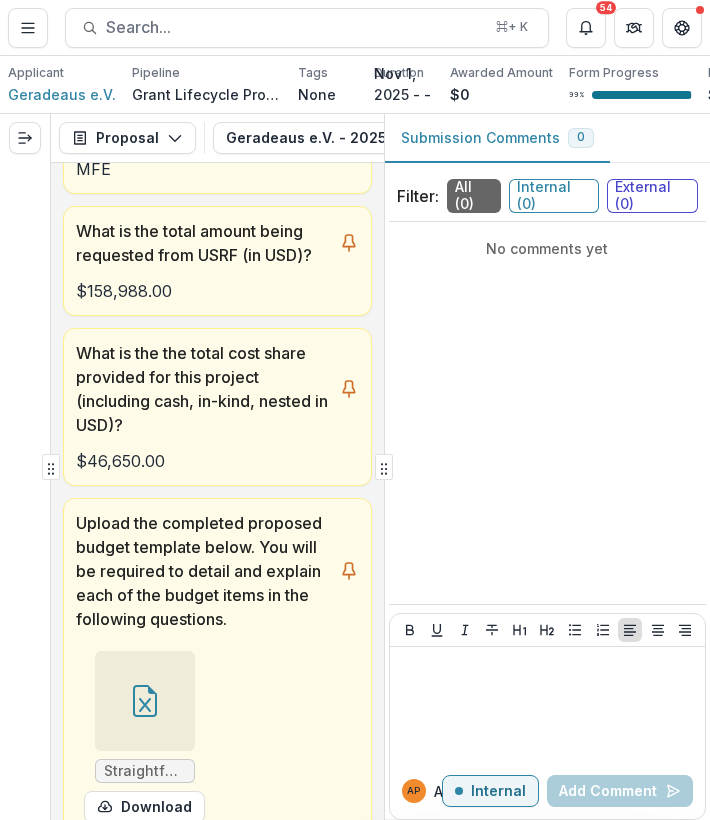 scroll, scrollTop: 472, scrollLeft: 0, axis: vertical 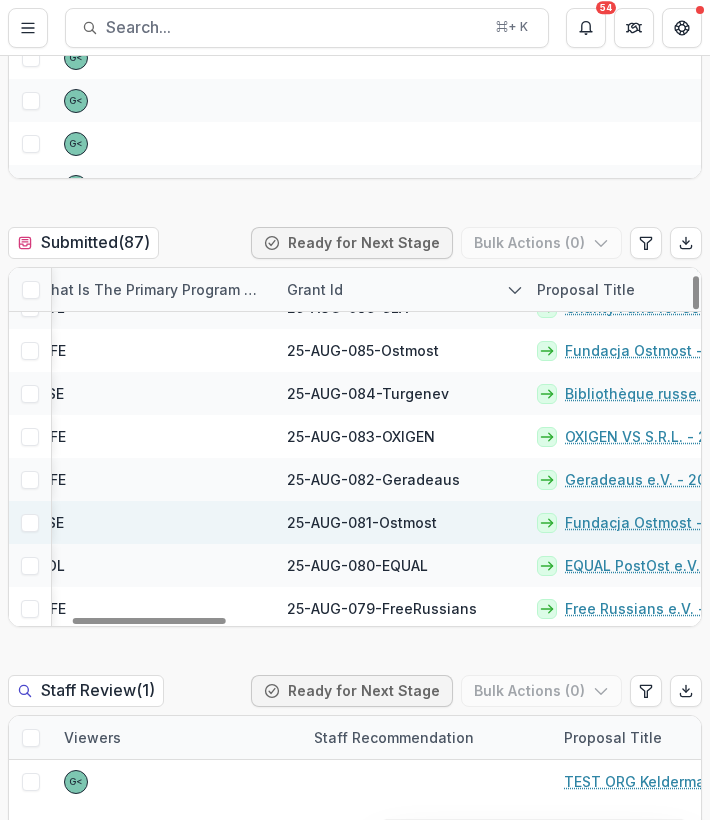 click on "Fundacja Ostmost - 2025 - Grant Proposal Application (August 2025)" at bounding box center [664, 522] 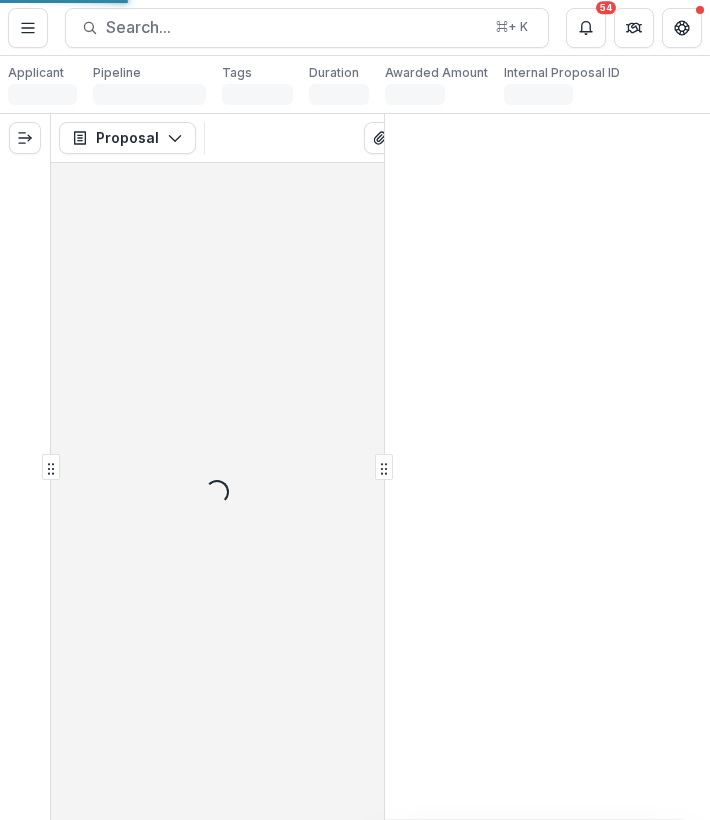 scroll, scrollTop: 0, scrollLeft: 0, axis: both 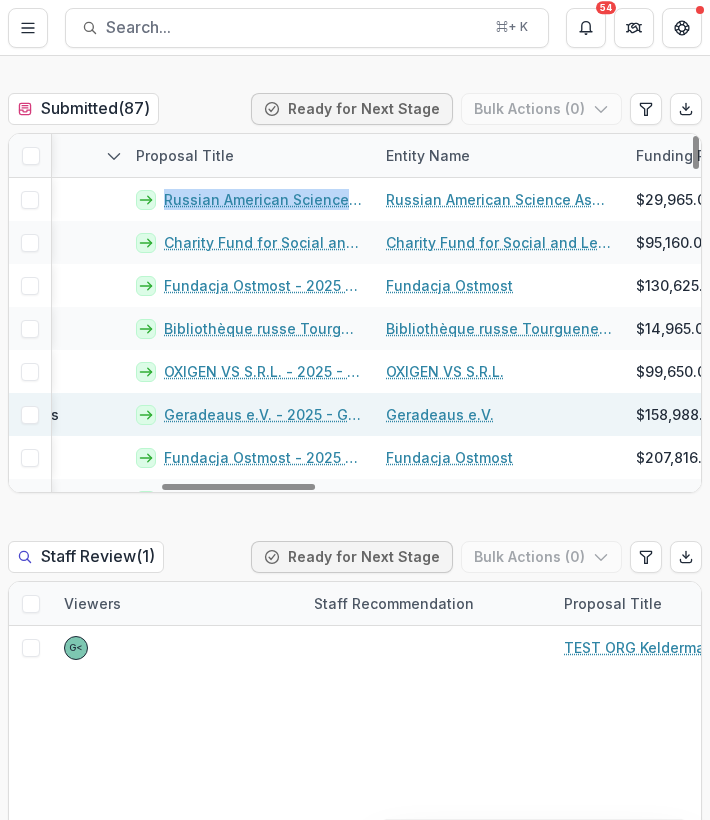click on "Geradeaus e.V. - 2025 - Grant Proposal Application (August 2025)" at bounding box center (263, 414) 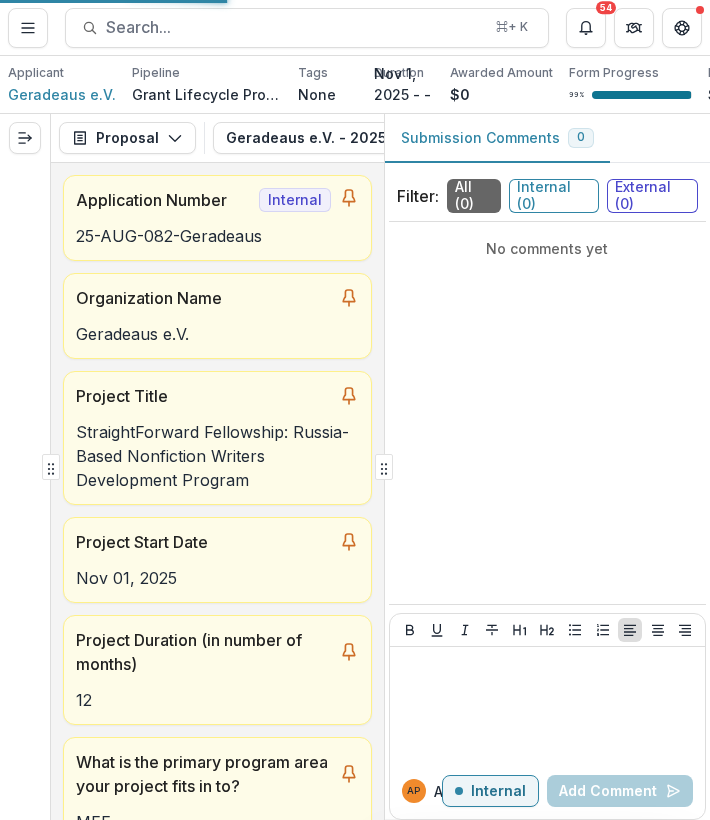 scroll, scrollTop: 0, scrollLeft: 0, axis: both 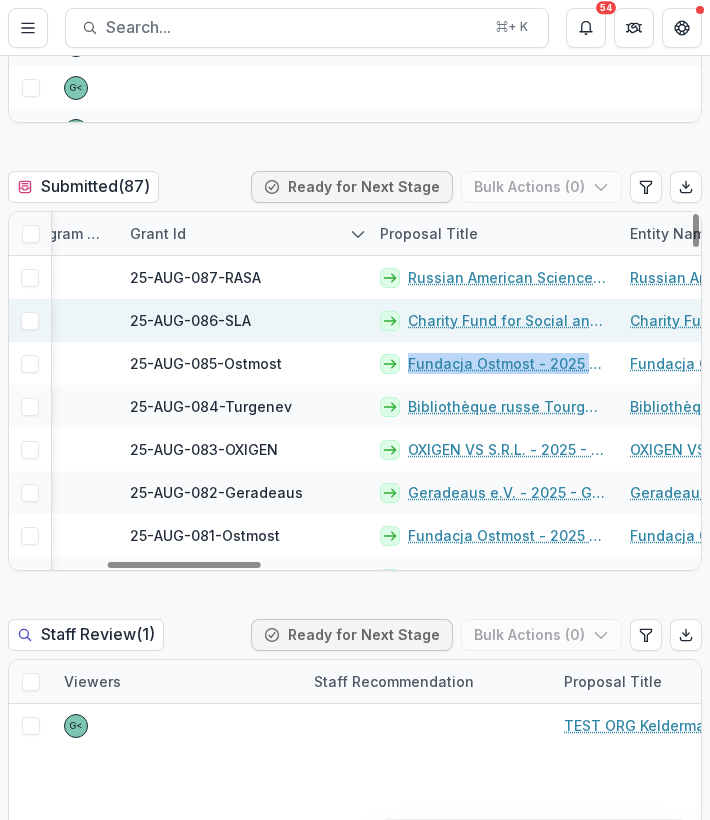 click on "Charity Fund for Social and Legal Assistance / Socialinės ir teisinės pagalbos labdaros ir paramos fondas - 2025 - Grant Proposal Application (August 2025)" at bounding box center (507, 320) 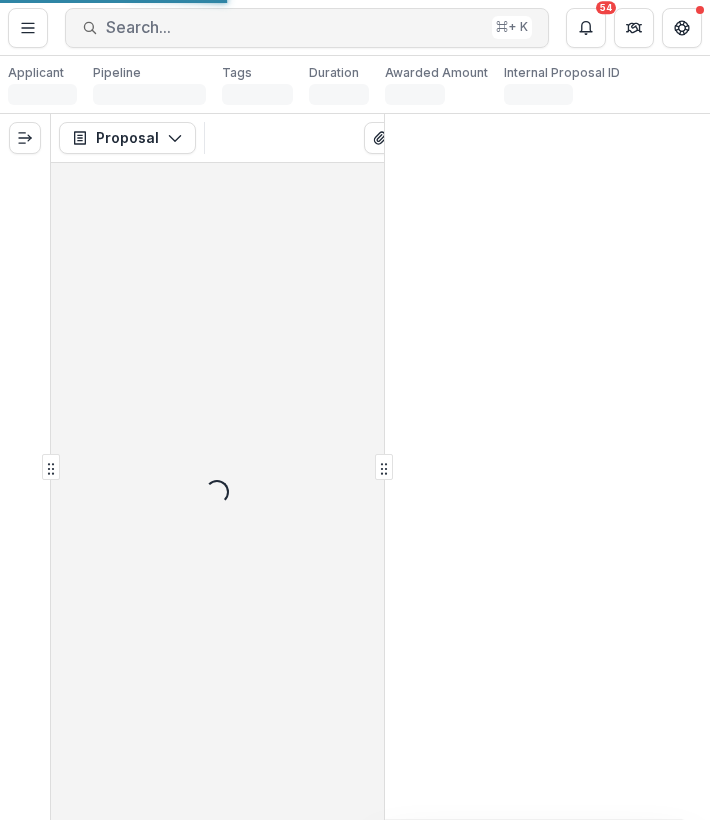 scroll, scrollTop: 0, scrollLeft: 0, axis: both 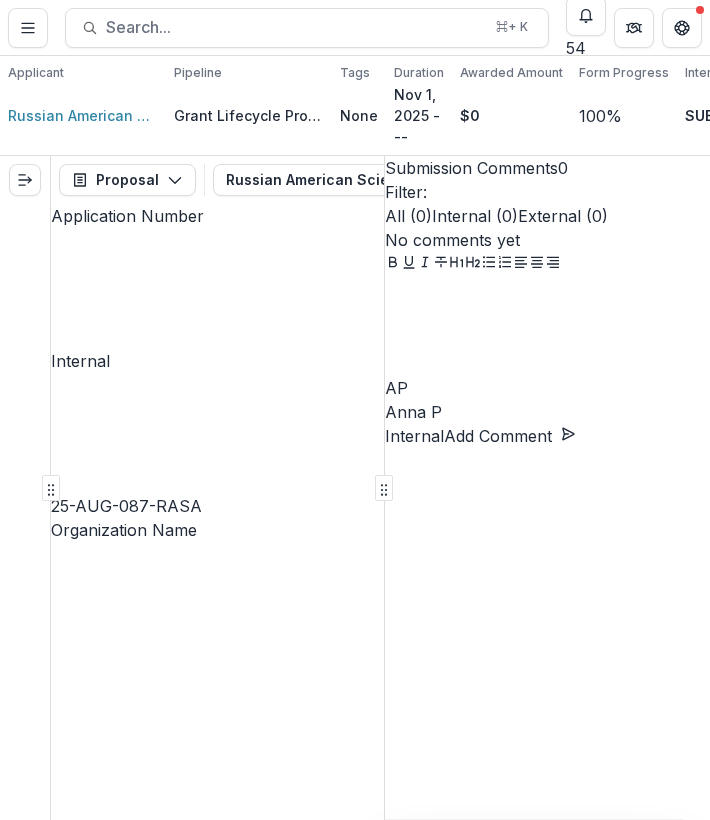 click on "**********" at bounding box center (217, 24117) 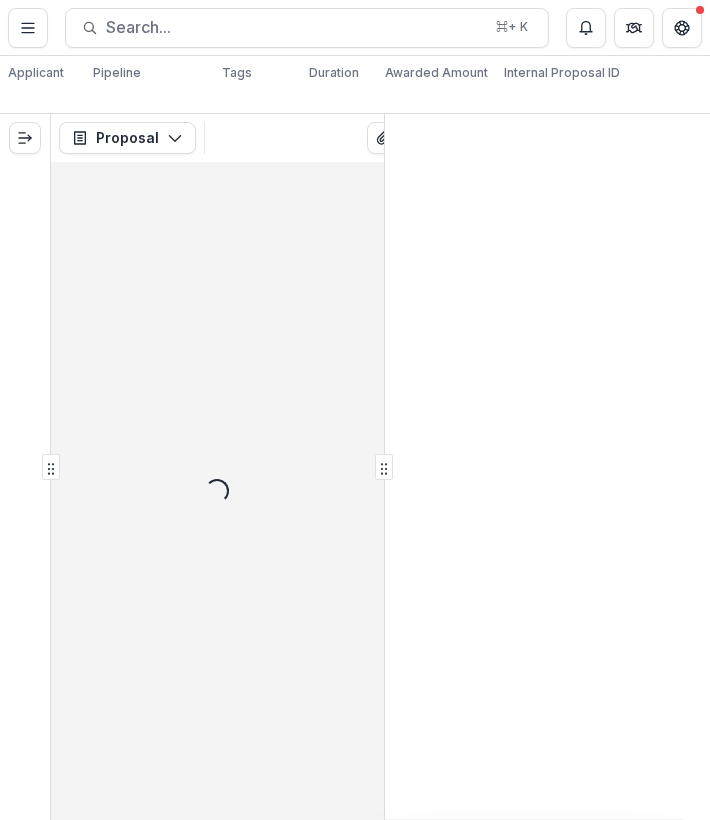 scroll, scrollTop: 0, scrollLeft: 0, axis: both 